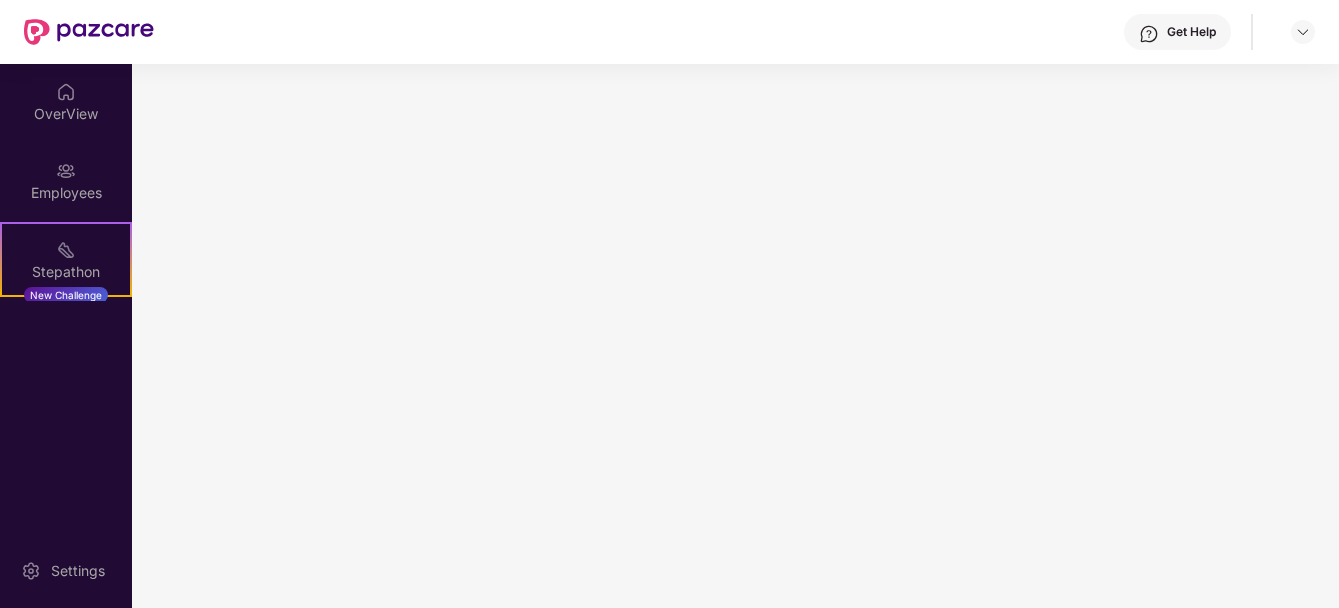 scroll, scrollTop: 0, scrollLeft: 0, axis: both 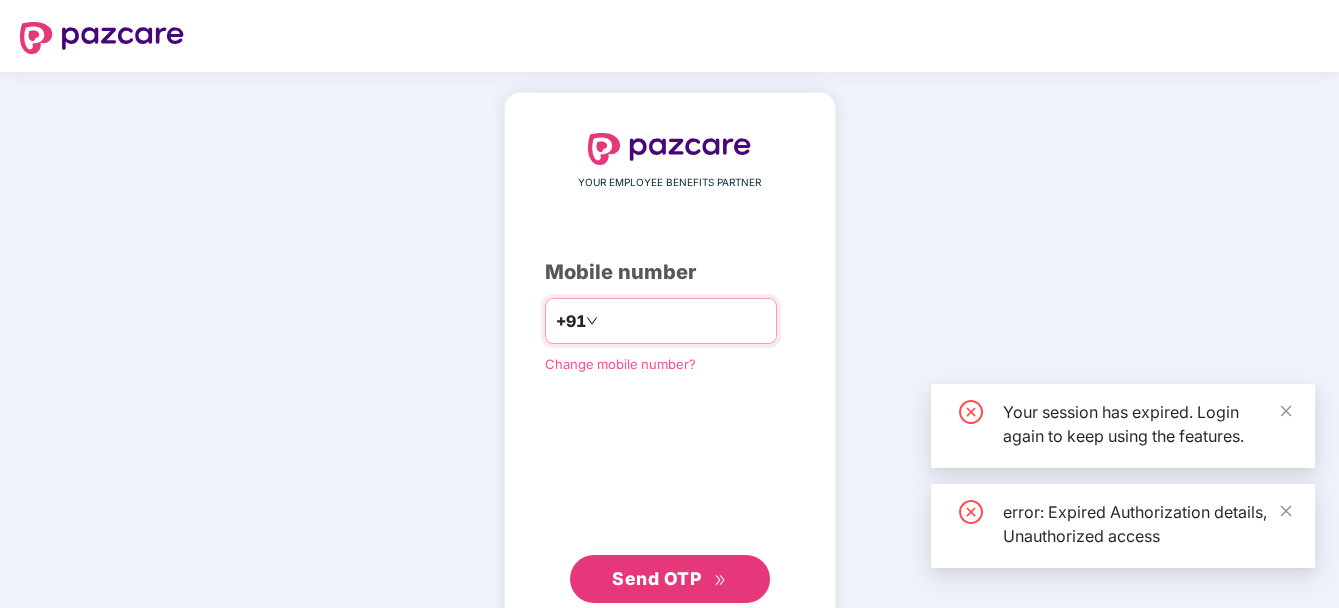 drag, startPoint x: 612, startPoint y: 337, endPoint x: 612, endPoint y: 325, distance: 12 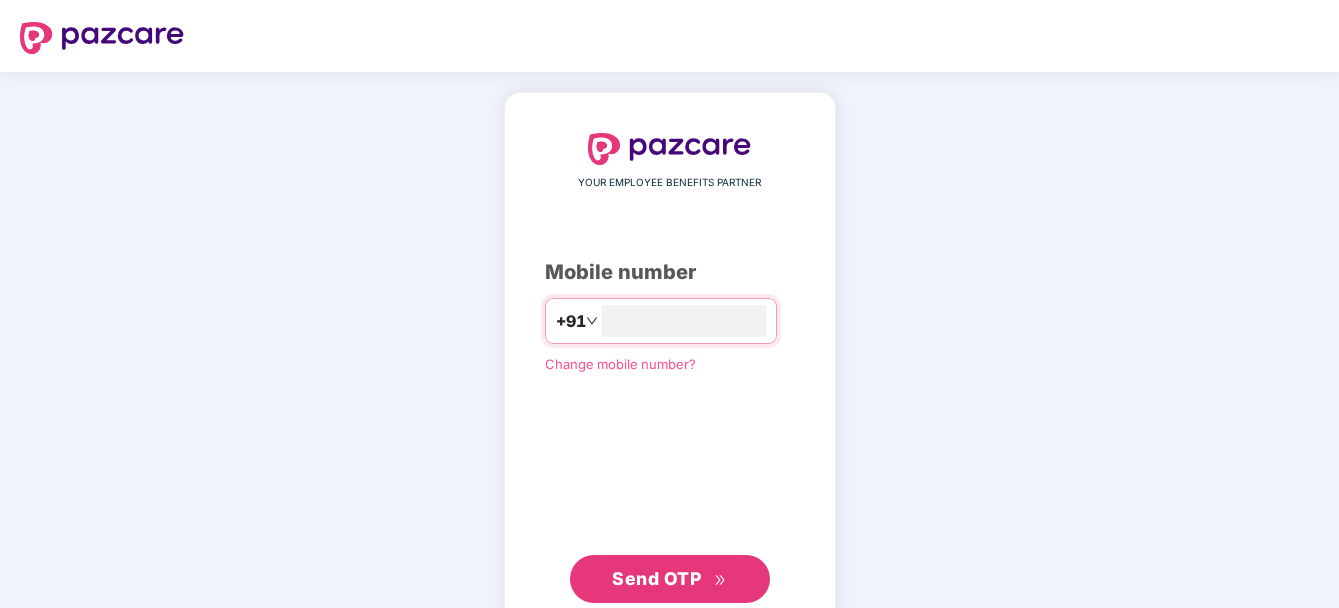 scroll, scrollTop: 0, scrollLeft: 0, axis: both 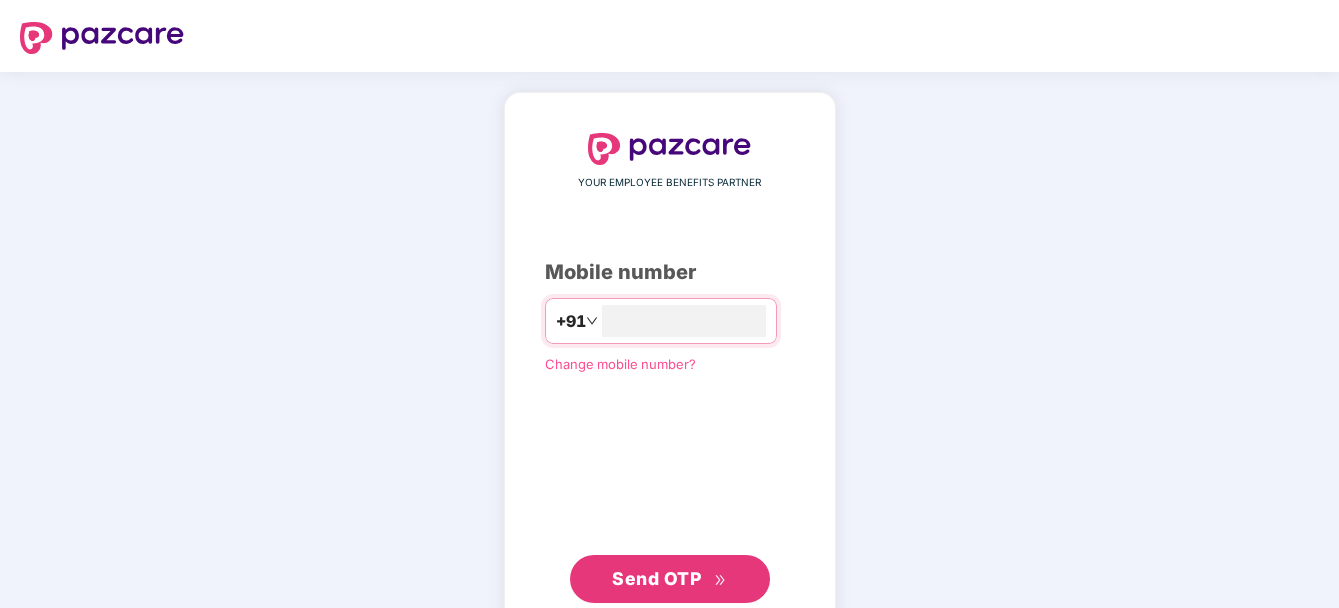 type on "**********" 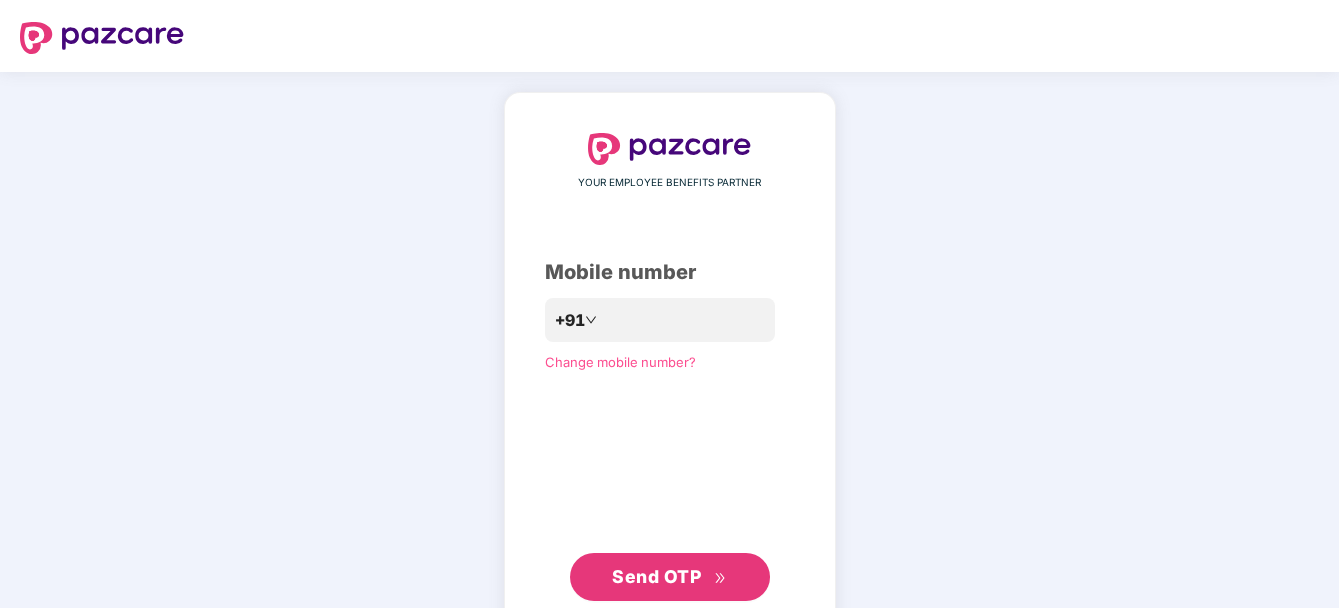 click on "Send OTP" at bounding box center [669, 577] 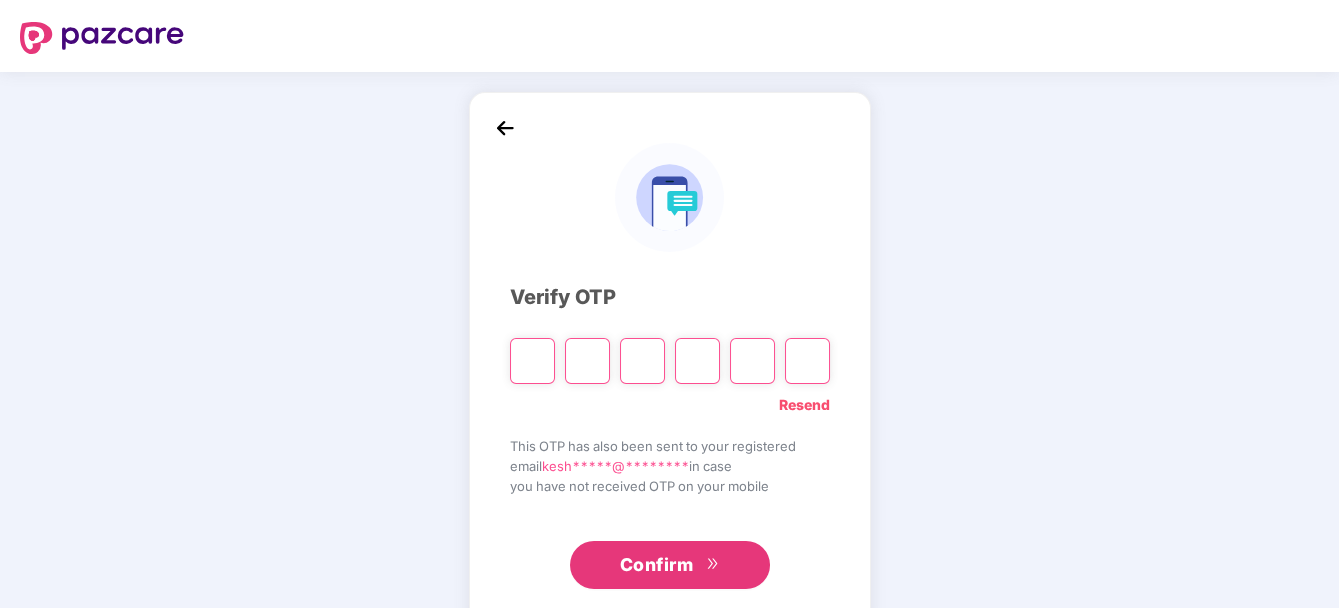 click at bounding box center [532, 361] 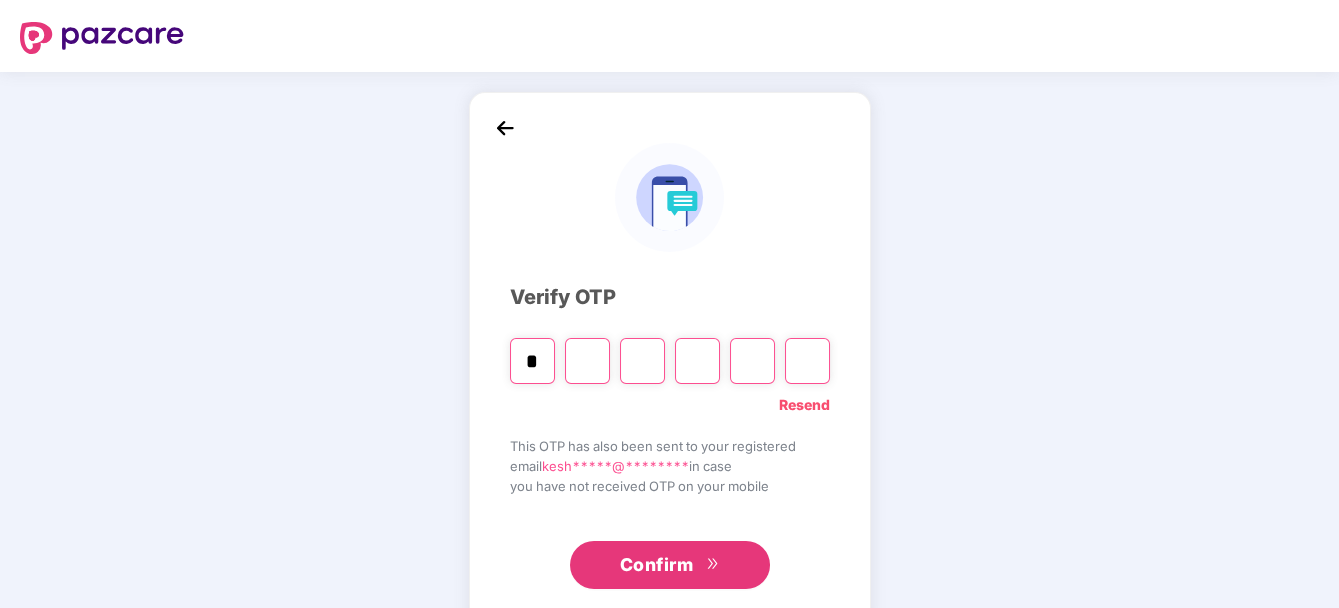 type on "*" 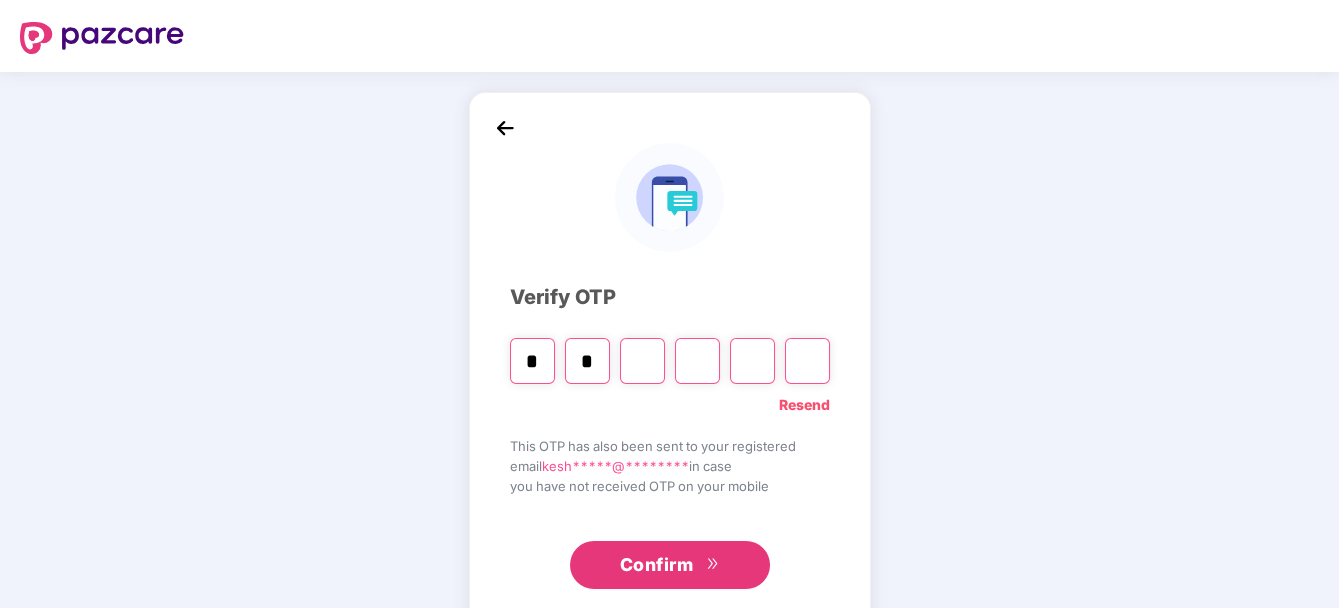 type on "*" 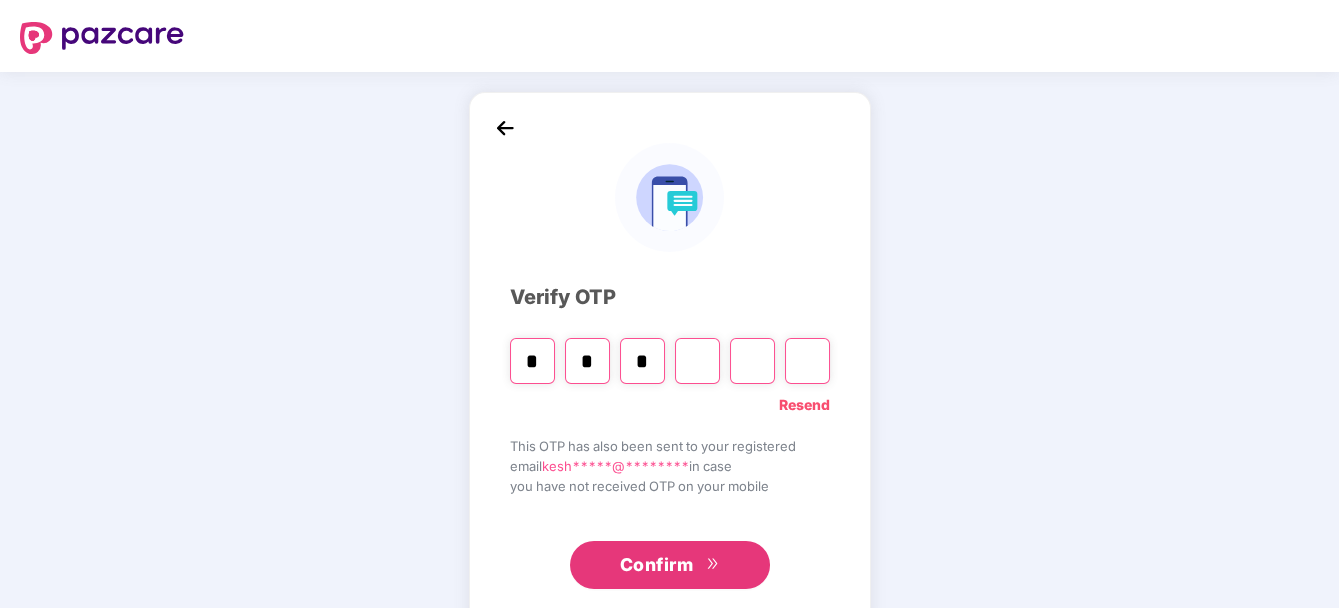 type on "*" 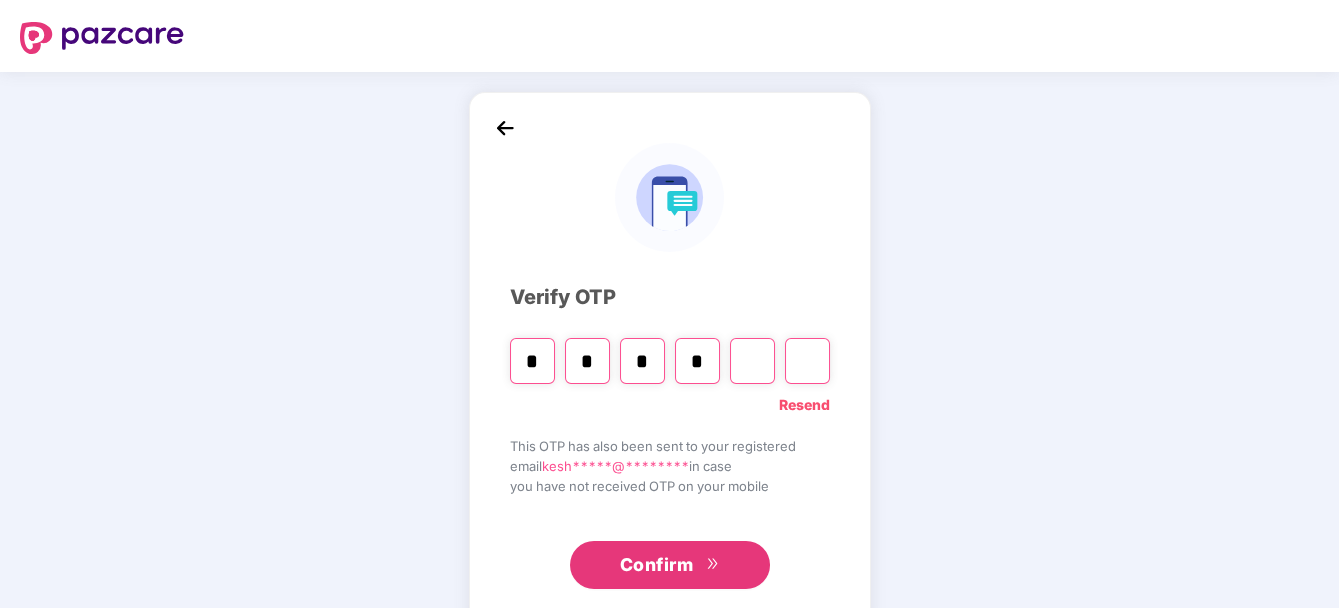 type on "*" 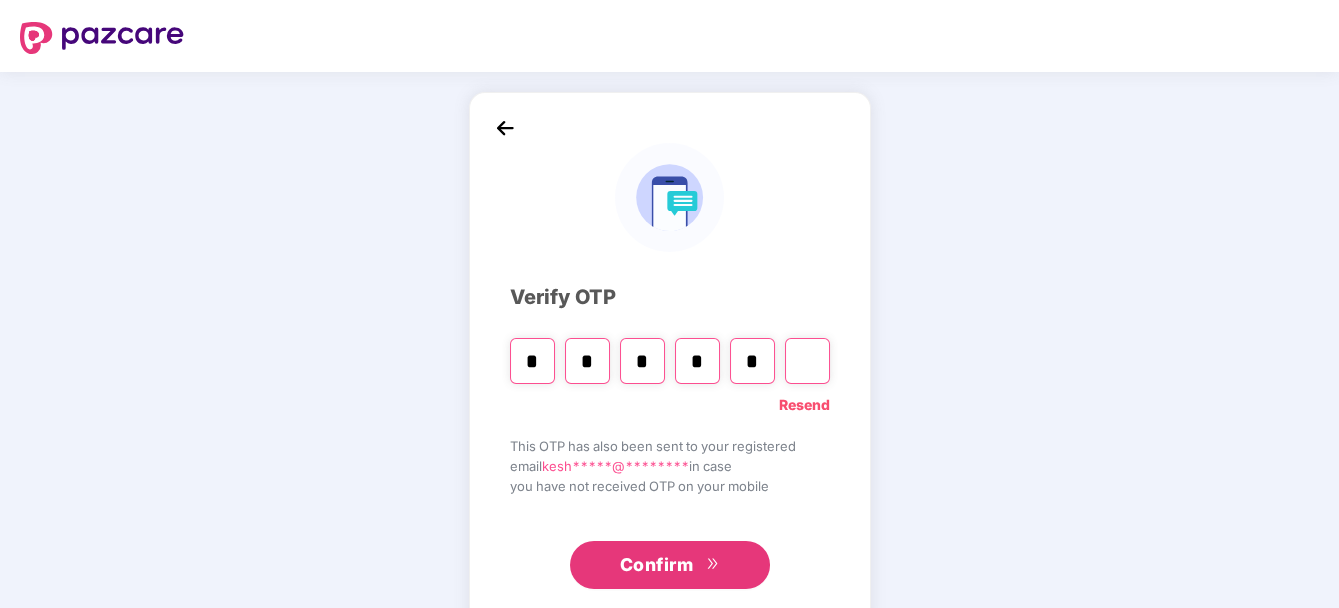 type on "*" 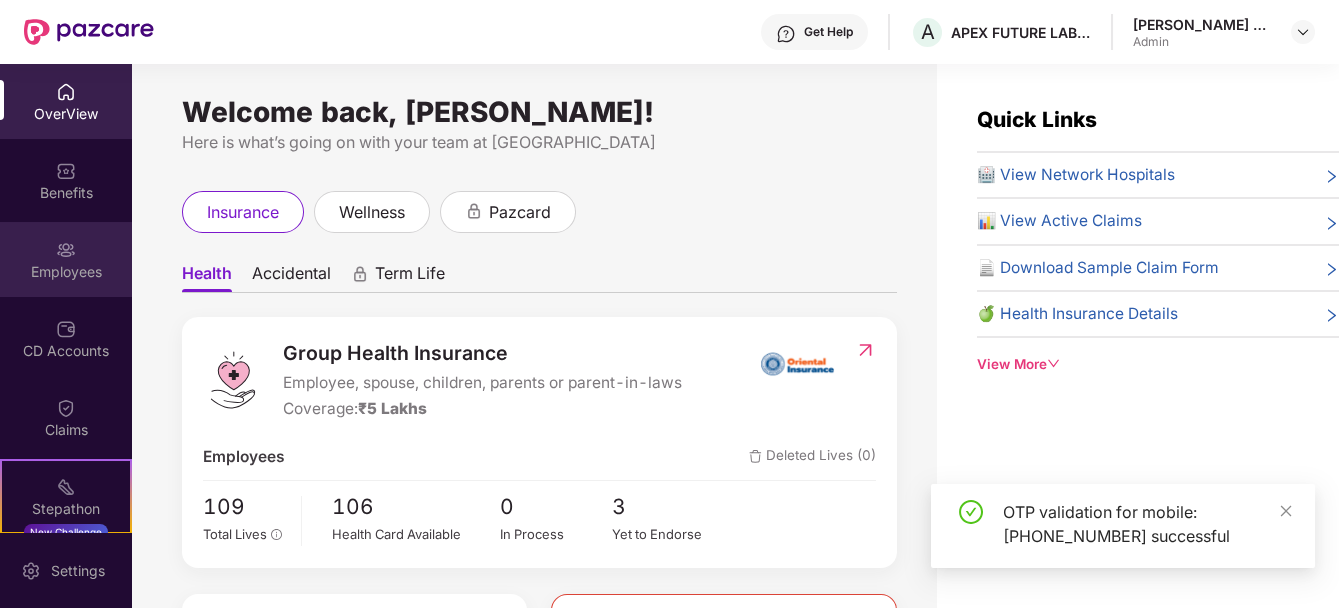 click on "Employees" at bounding box center (66, 272) 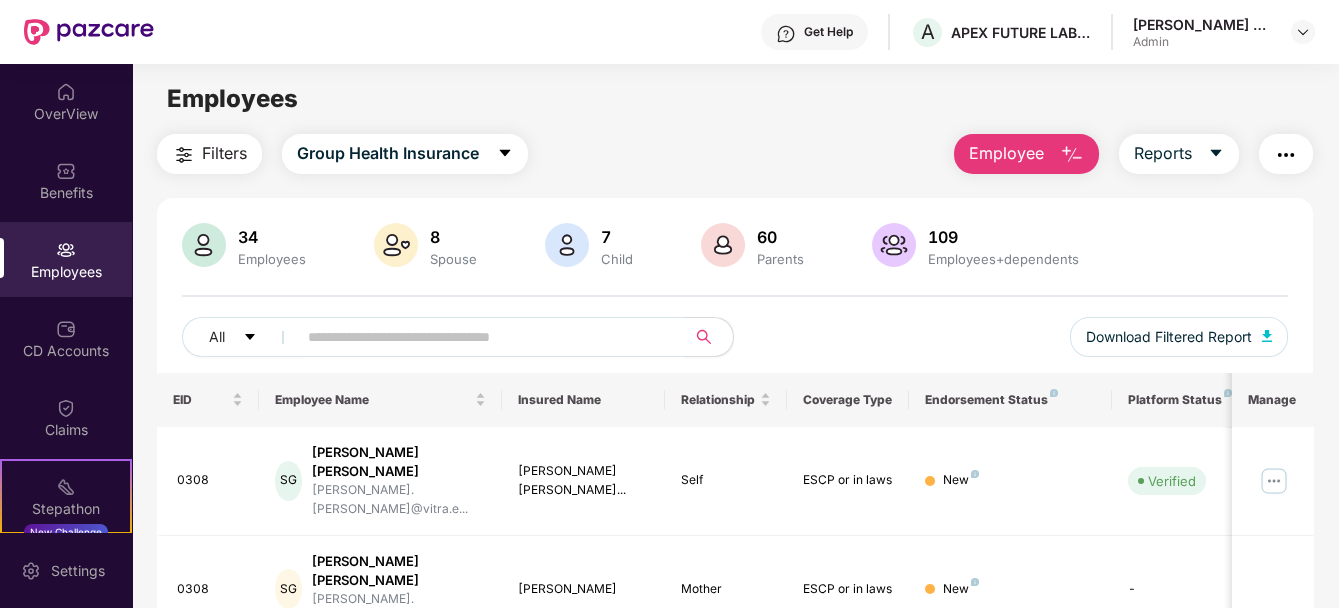 click on "Employee" at bounding box center (1006, 153) 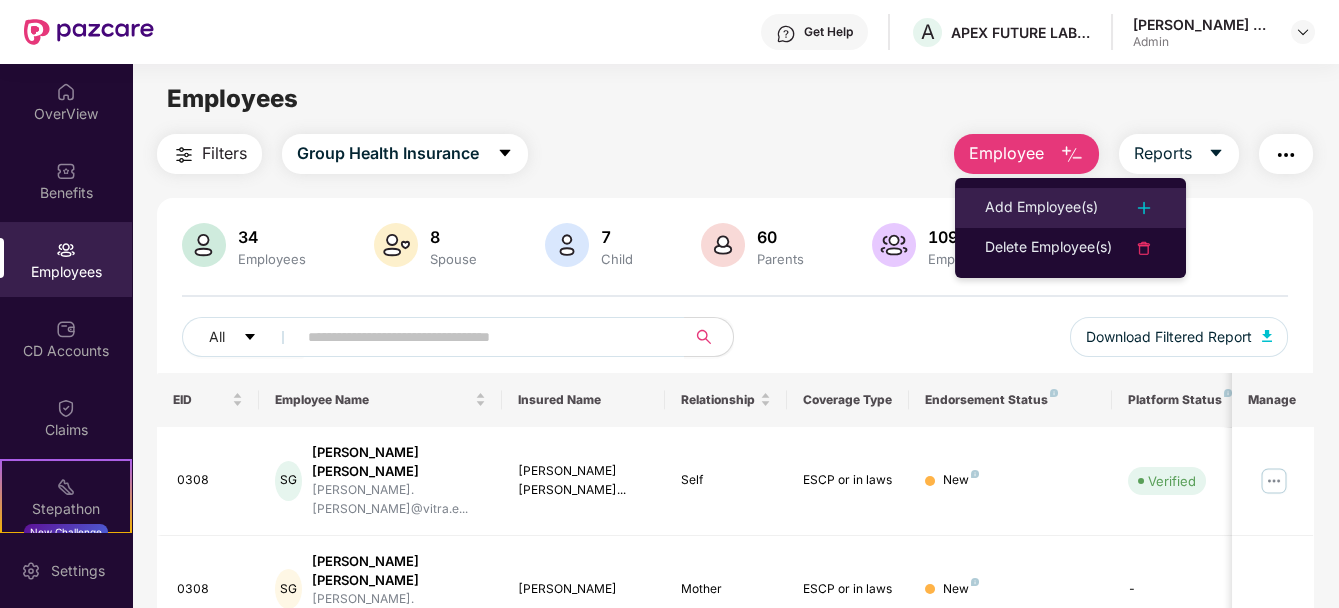click on "Add Employee(s)" at bounding box center (1041, 208) 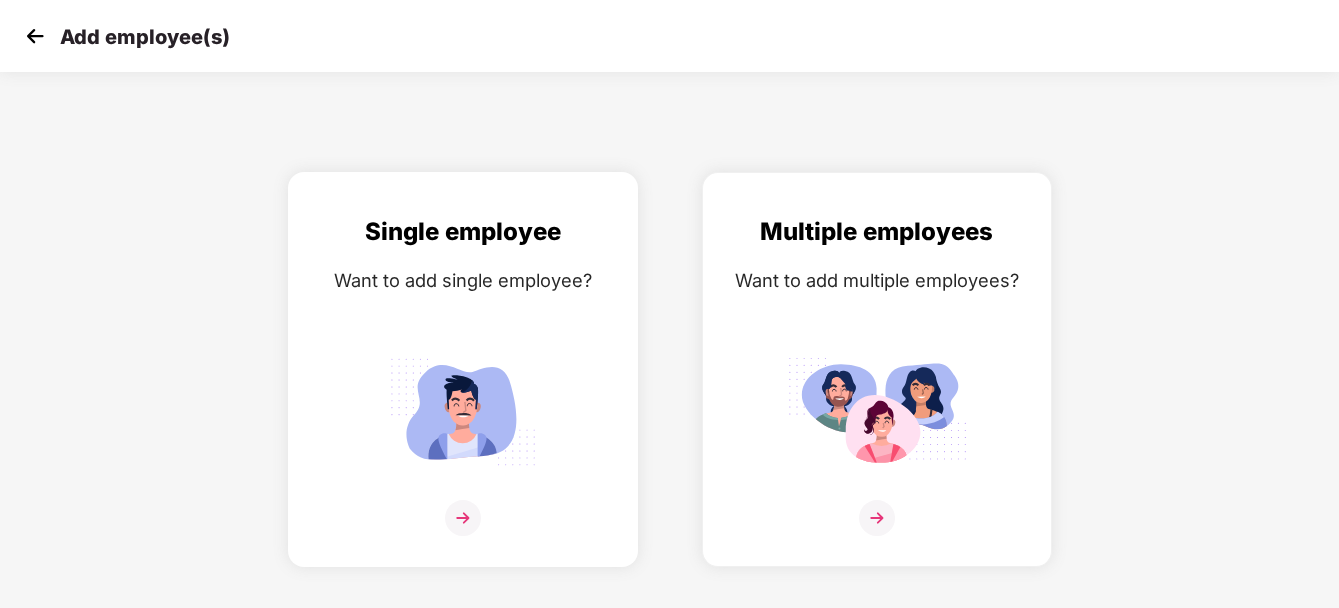 click on "Want to add single employee?" at bounding box center [463, 280] 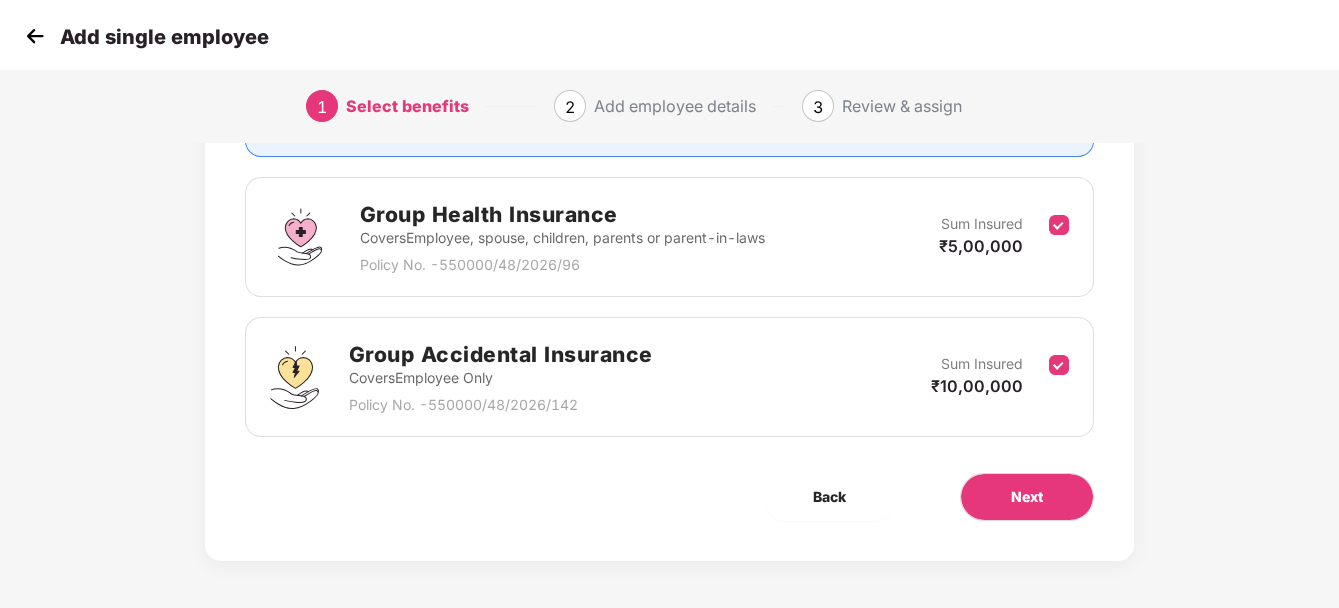 scroll, scrollTop: 268, scrollLeft: 0, axis: vertical 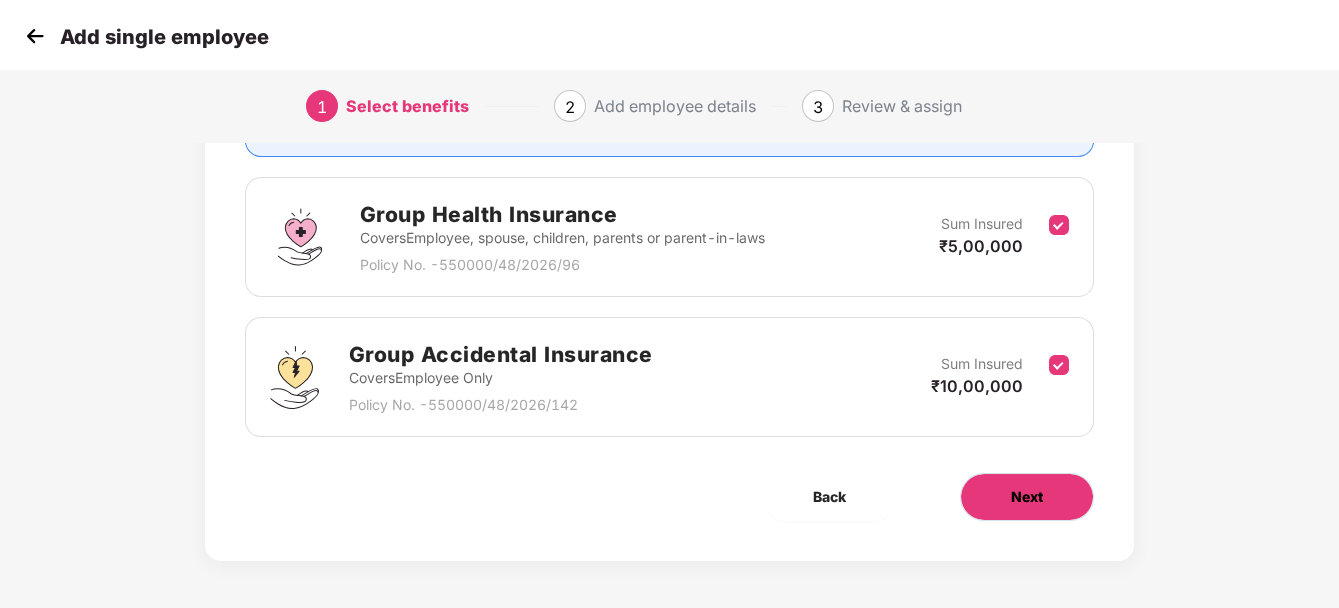 click on "Next" at bounding box center (1027, 497) 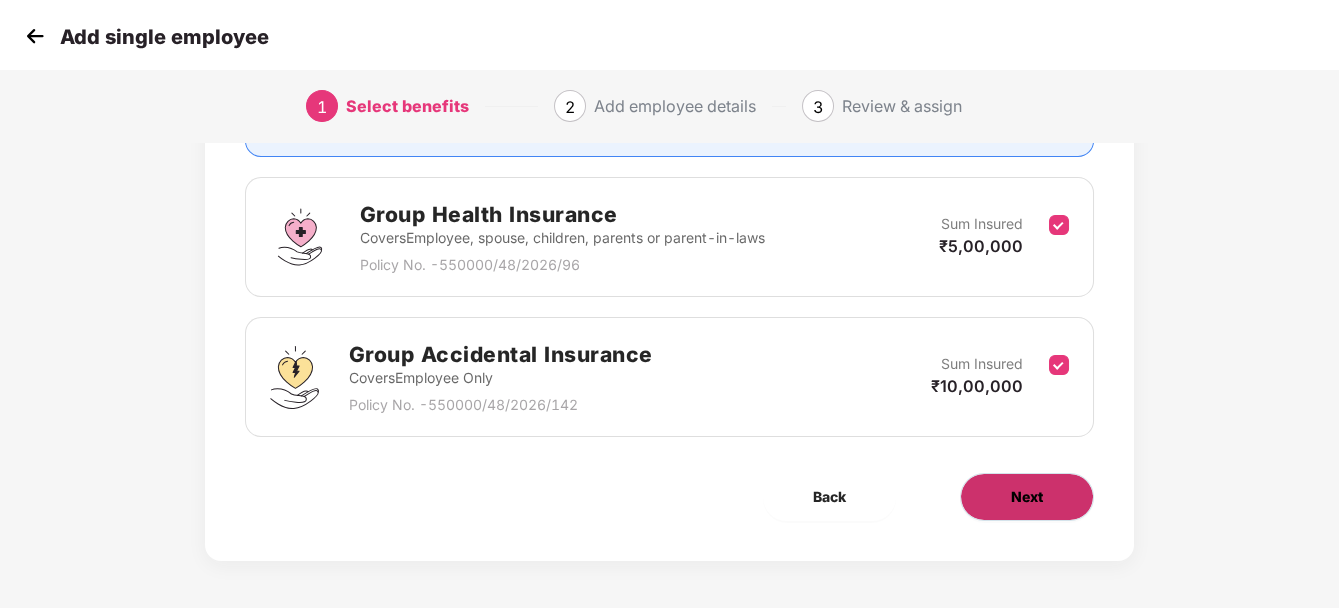 scroll, scrollTop: 0, scrollLeft: 0, axis: both 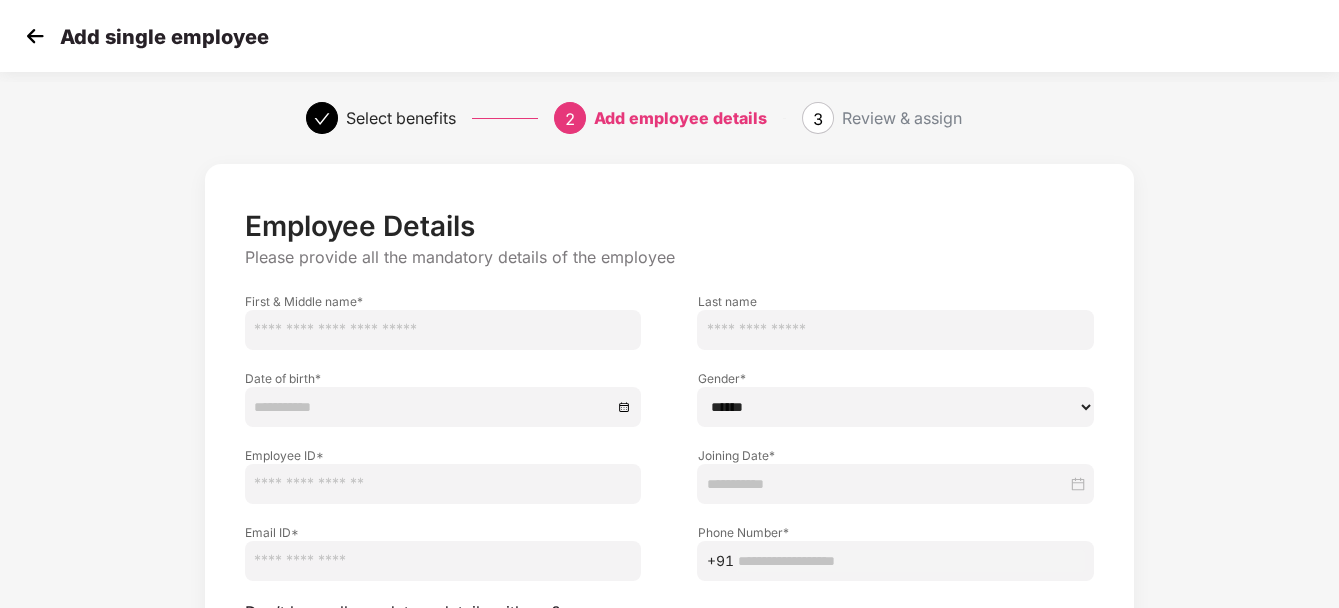 click at bounding box center (443, 330) 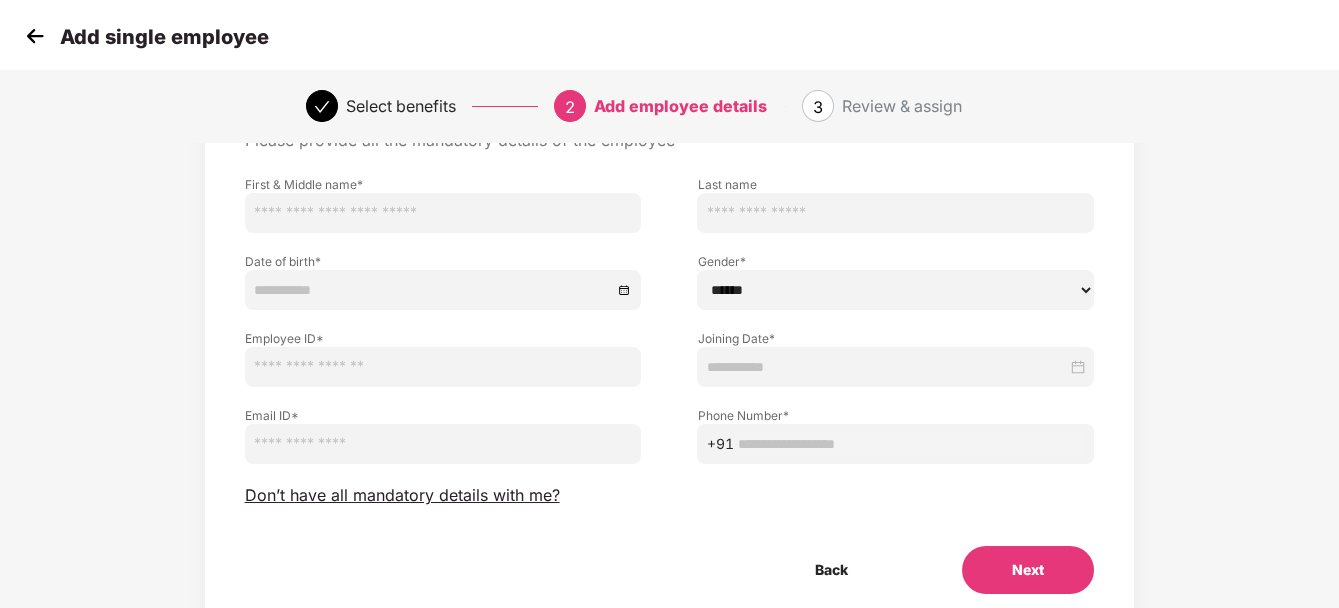 scroll, scrollTop: 192, scrollLeft: 0, axis: vertical 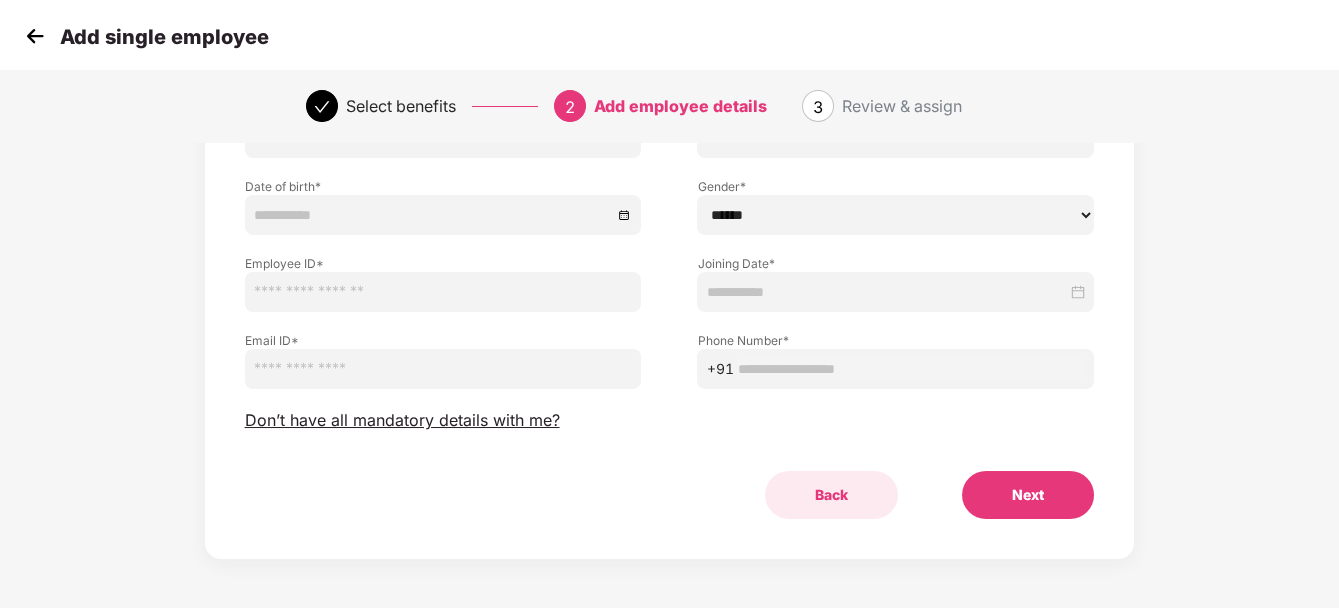 click on "Back" at bounding box center [831, 495] 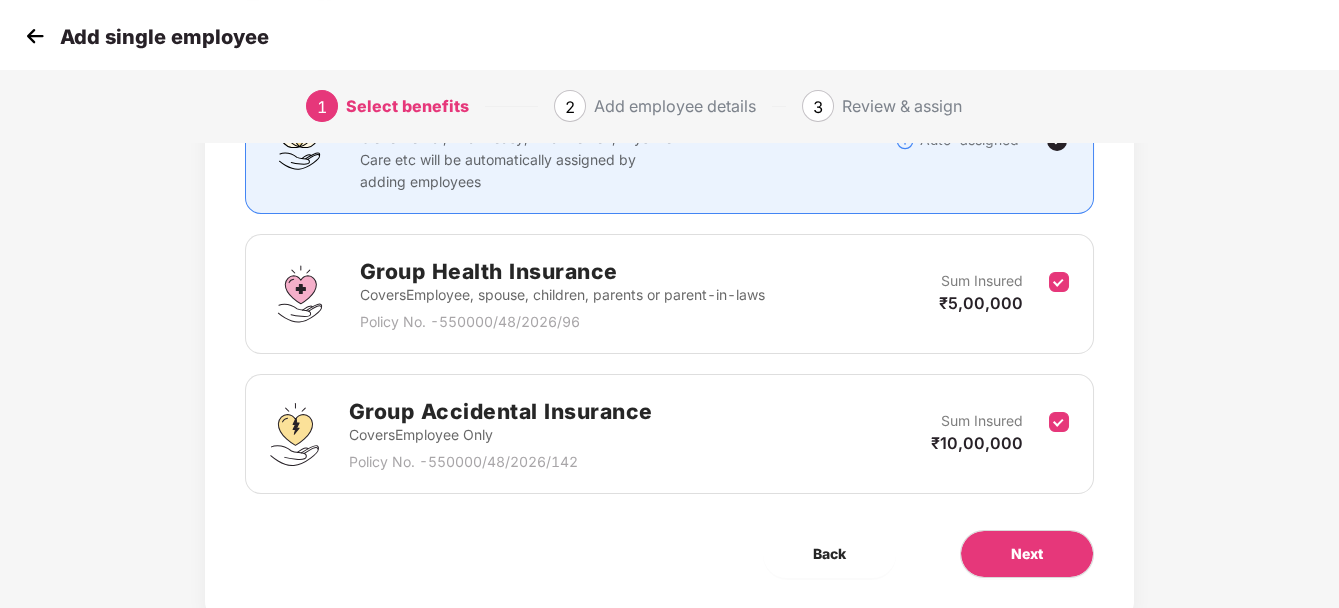 scroll, scrollTop: 268, scrollLeft: 0, axis: vertical 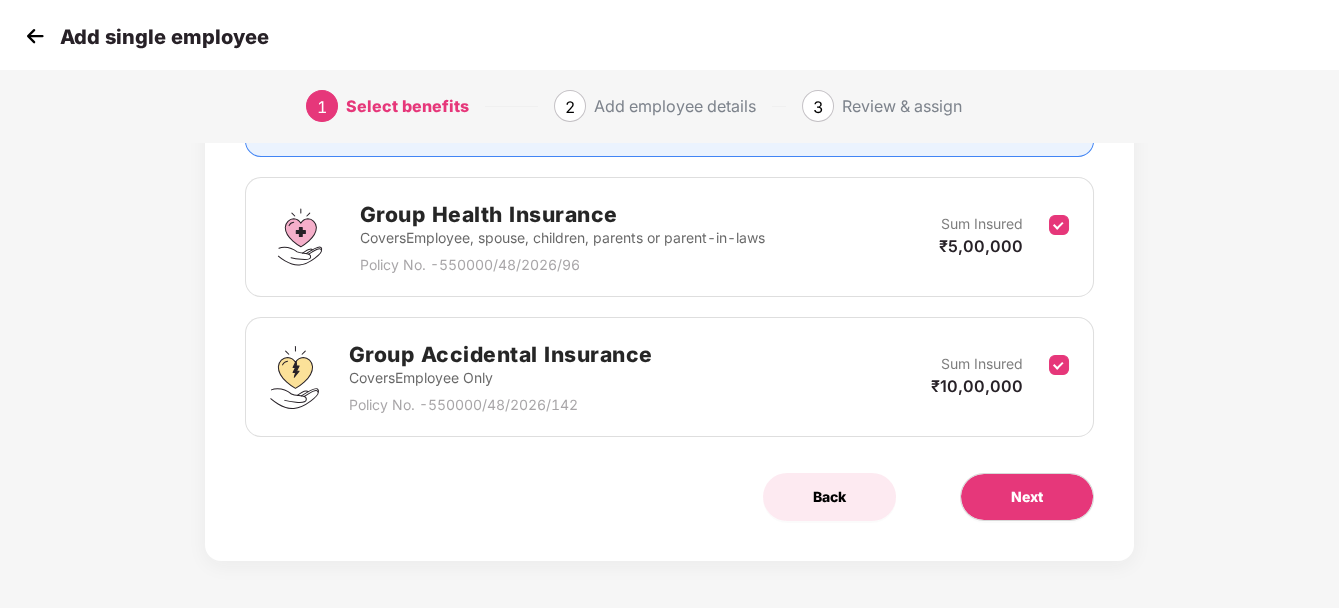 click on "Back" at bounding box center [829, 497] 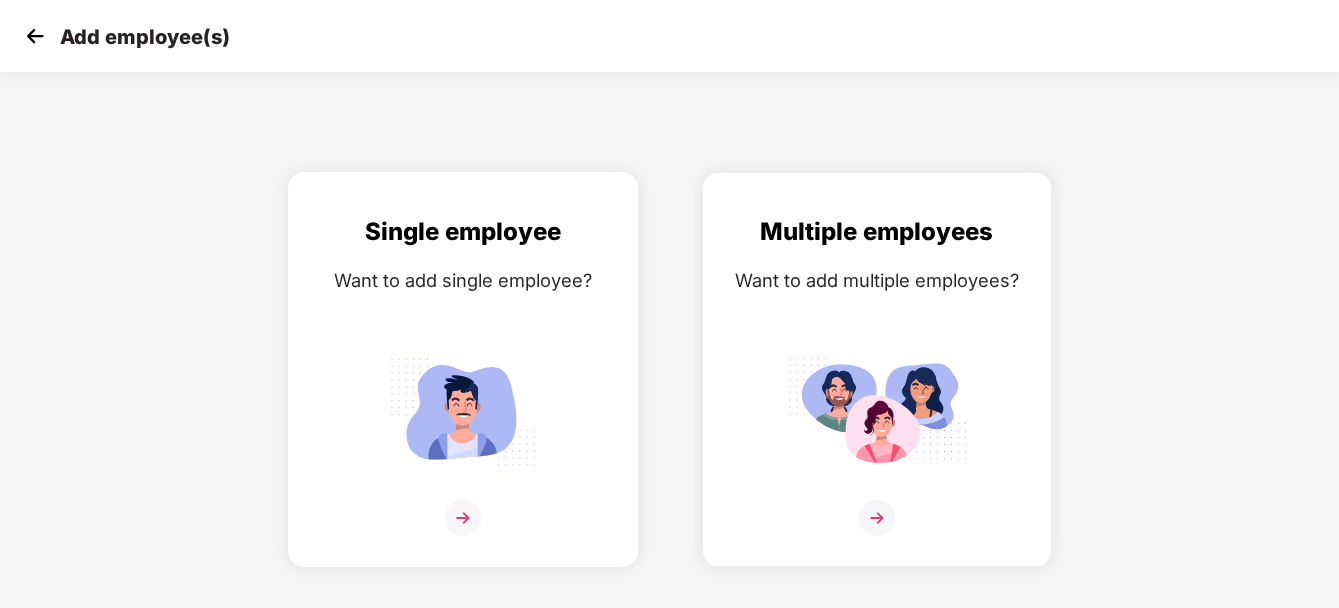 click on "Single employee Want to add single employee?" at bounding box center (463, 387) 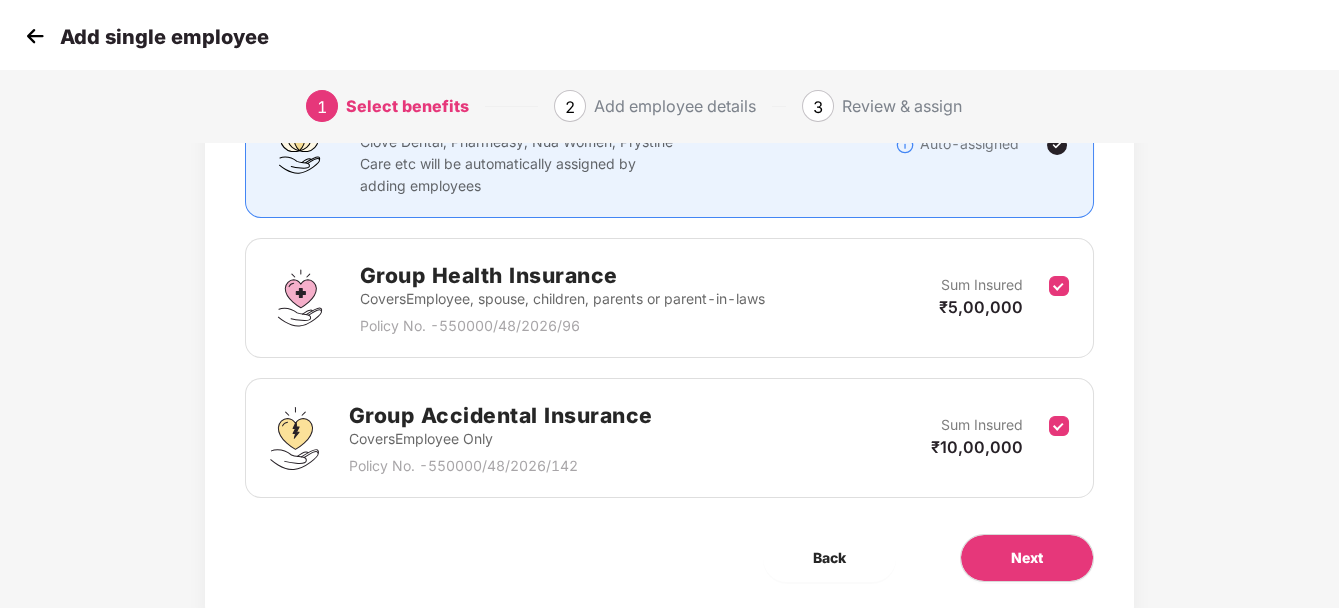 scroll, scrollTop: 268, scrollLeft: 0, axis: vertical 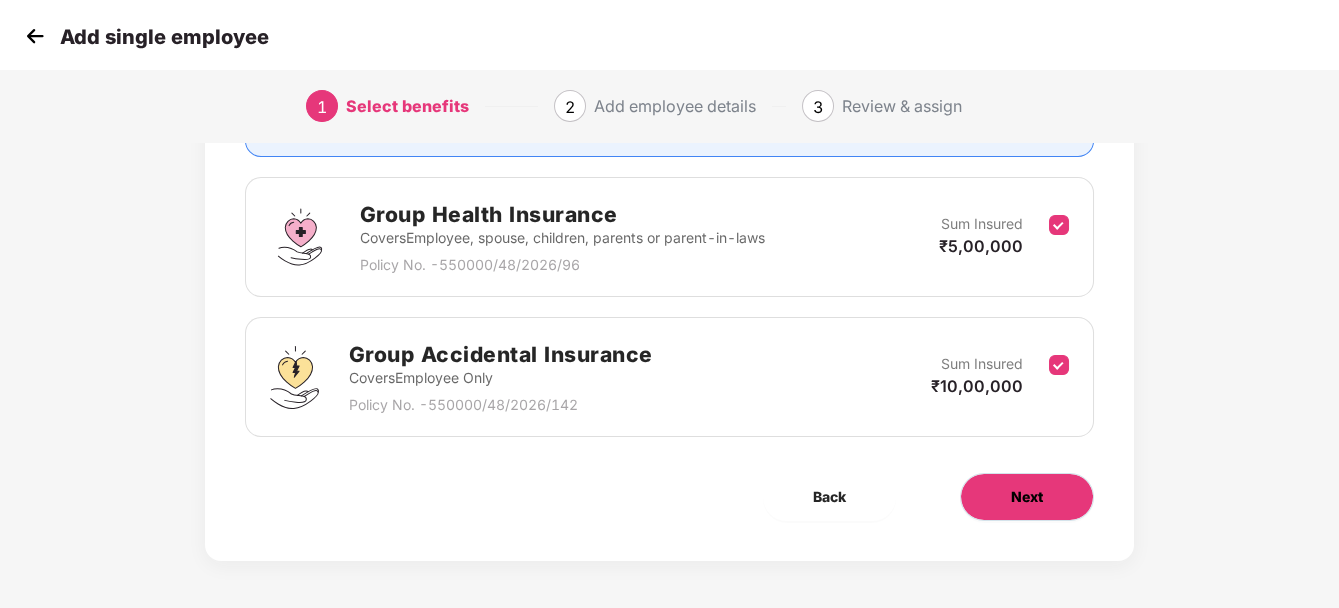 click on "Next" at bounding box center [1027, 497] 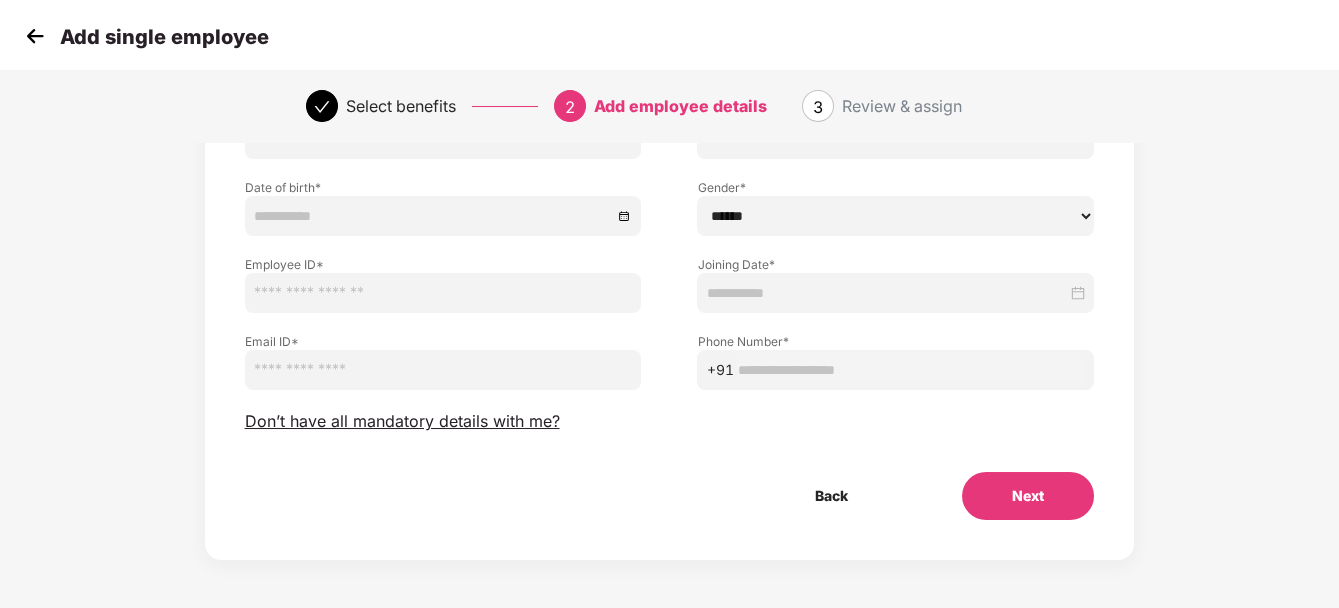 scroll, scrollTop: 192, scrollLeft: 0, axis: vertical 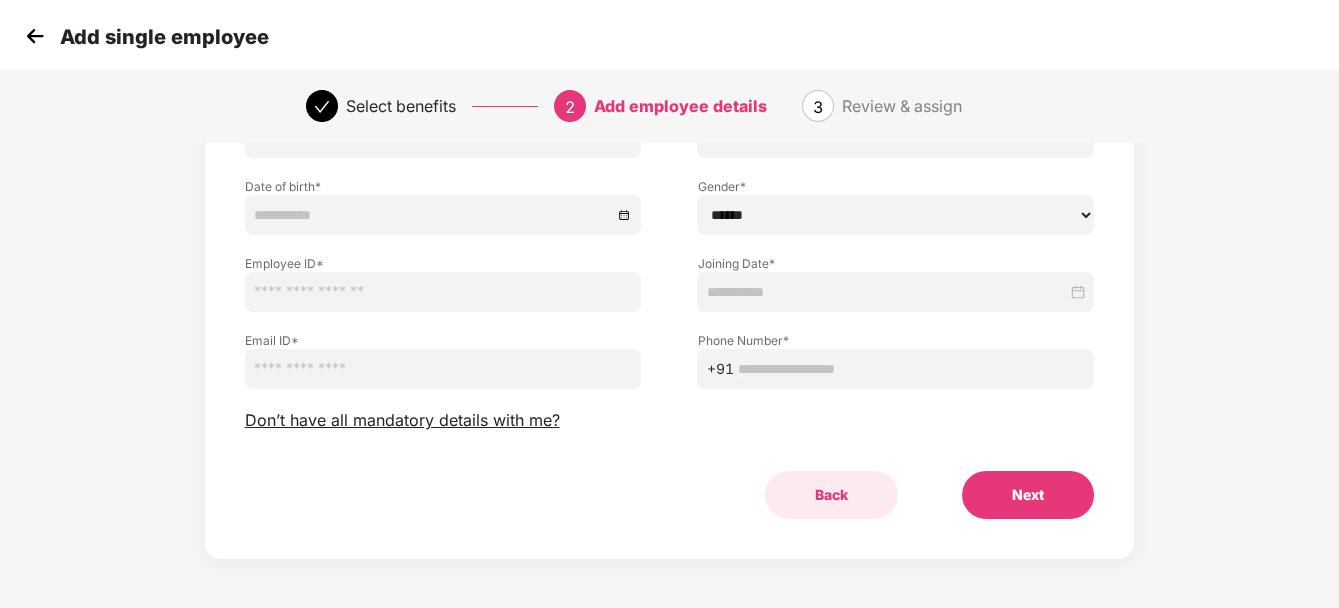 click on "Back" at bounding box center [831, 495] 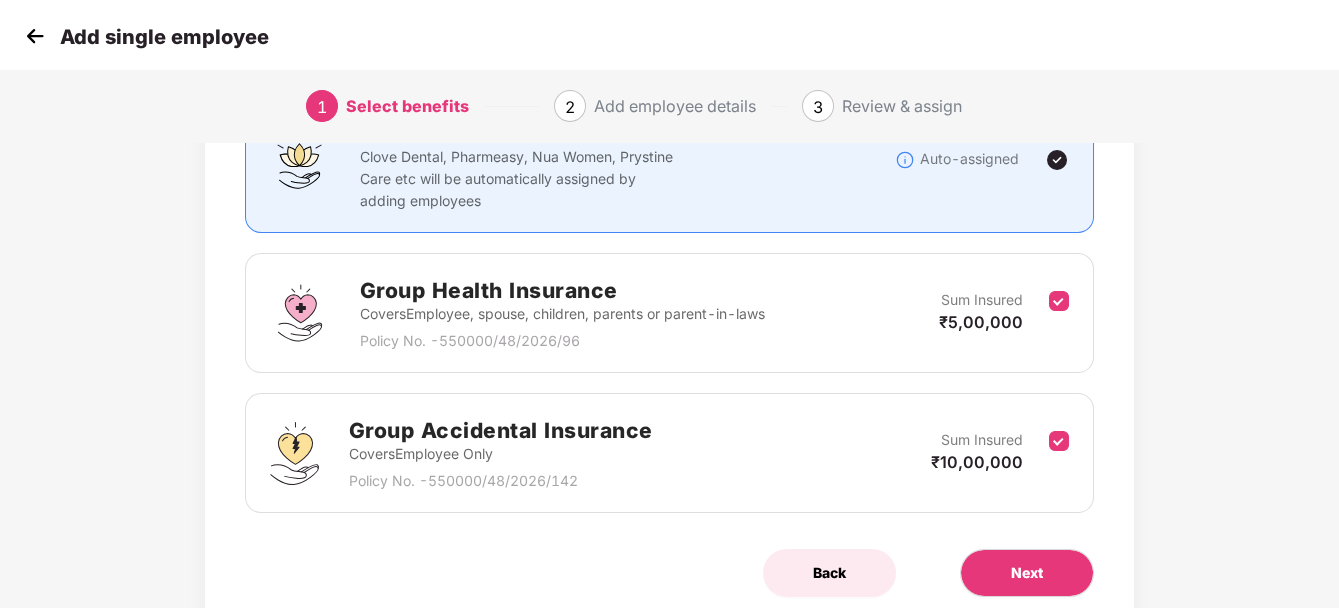 click on "Back" at bounding box center [829, 573] 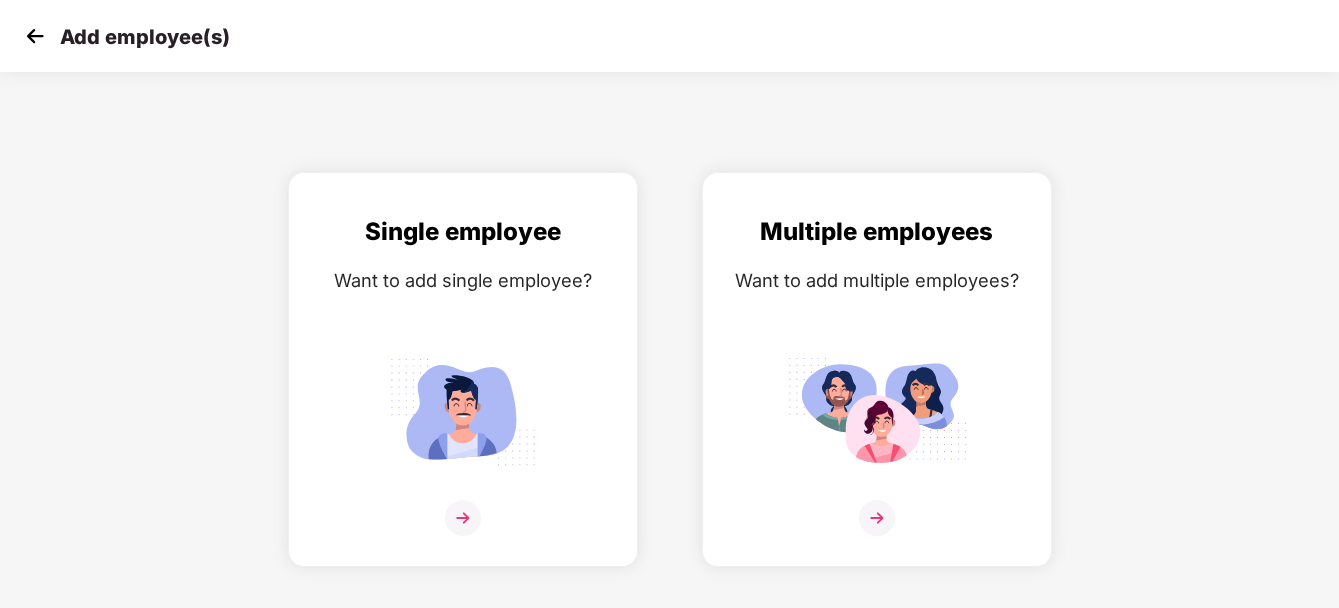 click at bounding box center [35, 36] 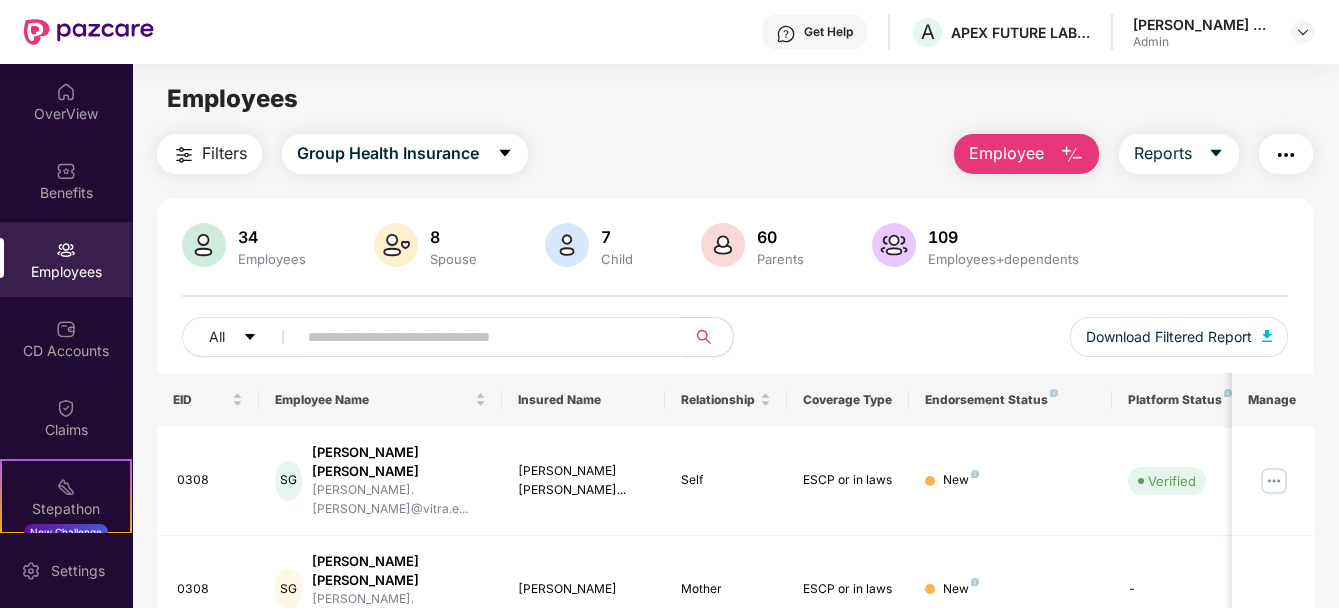 click on "Employee" at bounding box center [1026, 154] 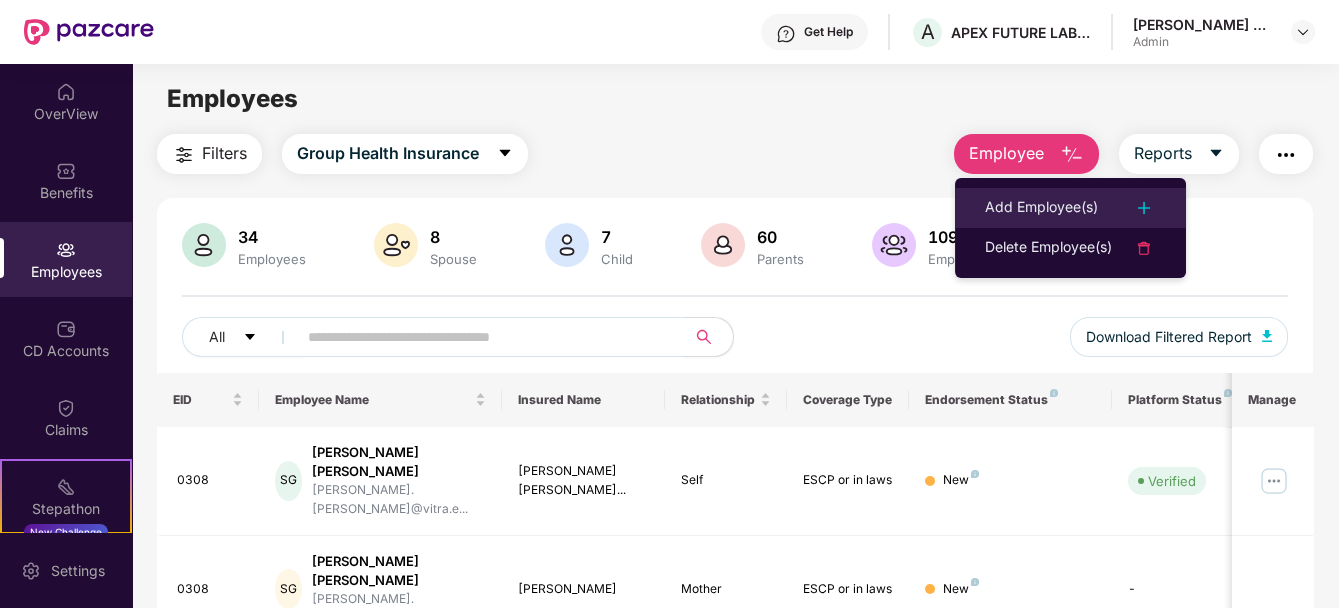 click on "Add Employee(s)" at bounding box center [1041, 208] 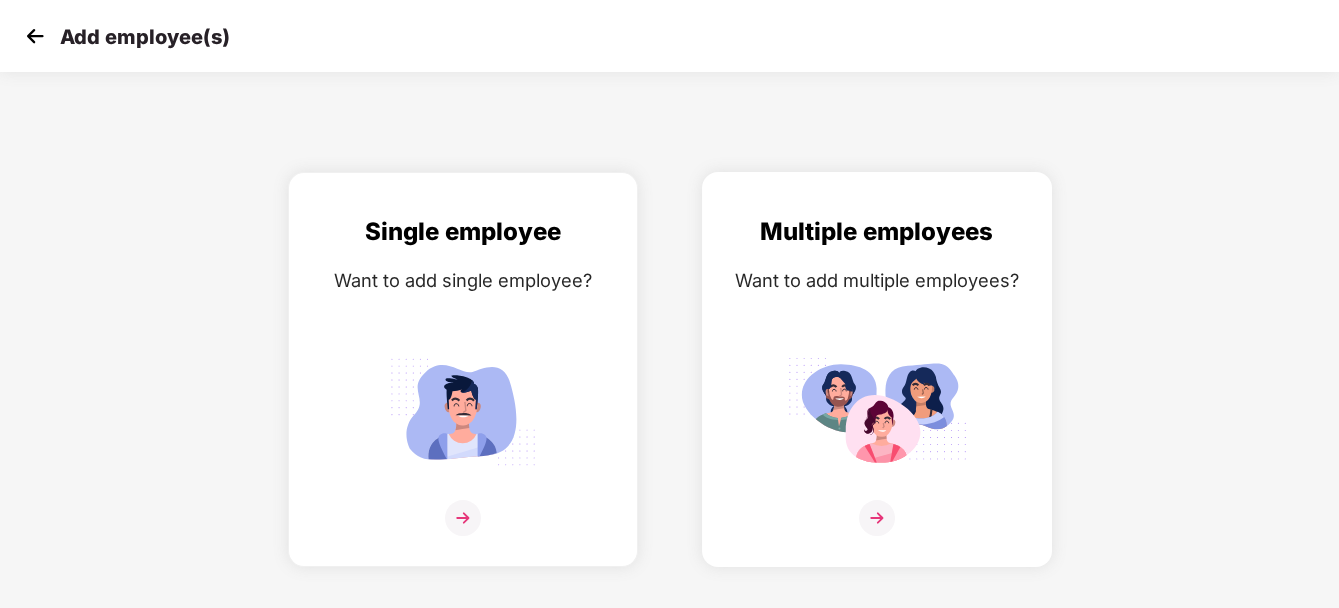 click on "Multiple employees" at bounding box center [877, 232] 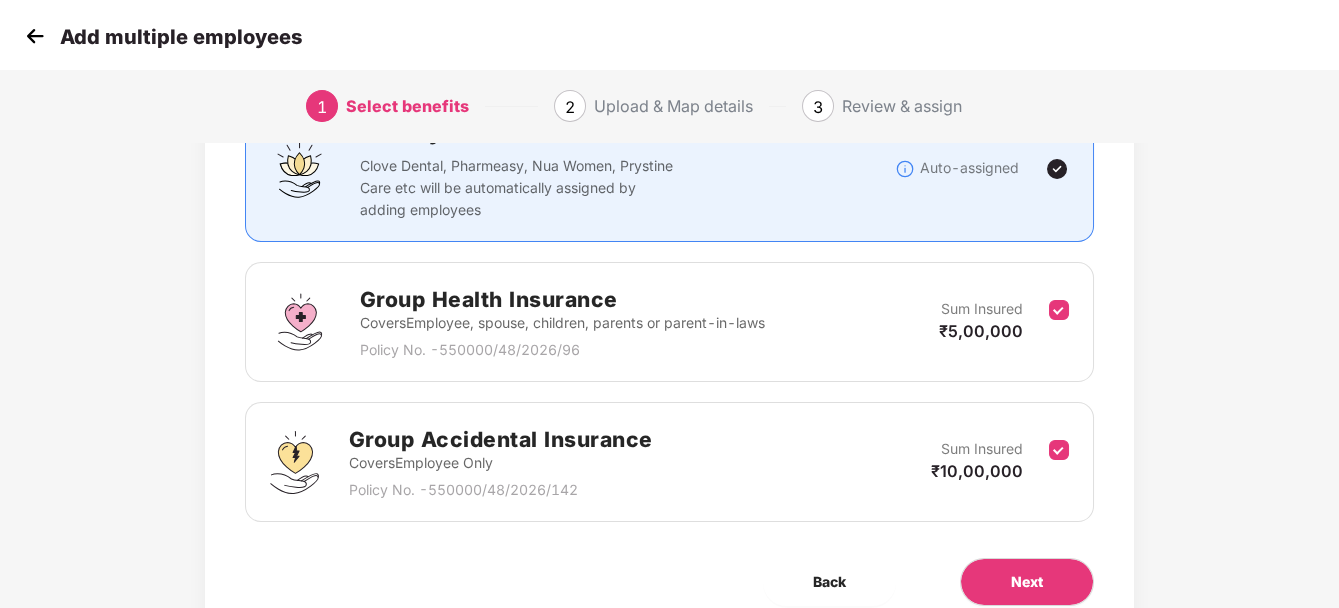 scroll, scrollTop: 268, scrollLeft: 0, axis: vertical 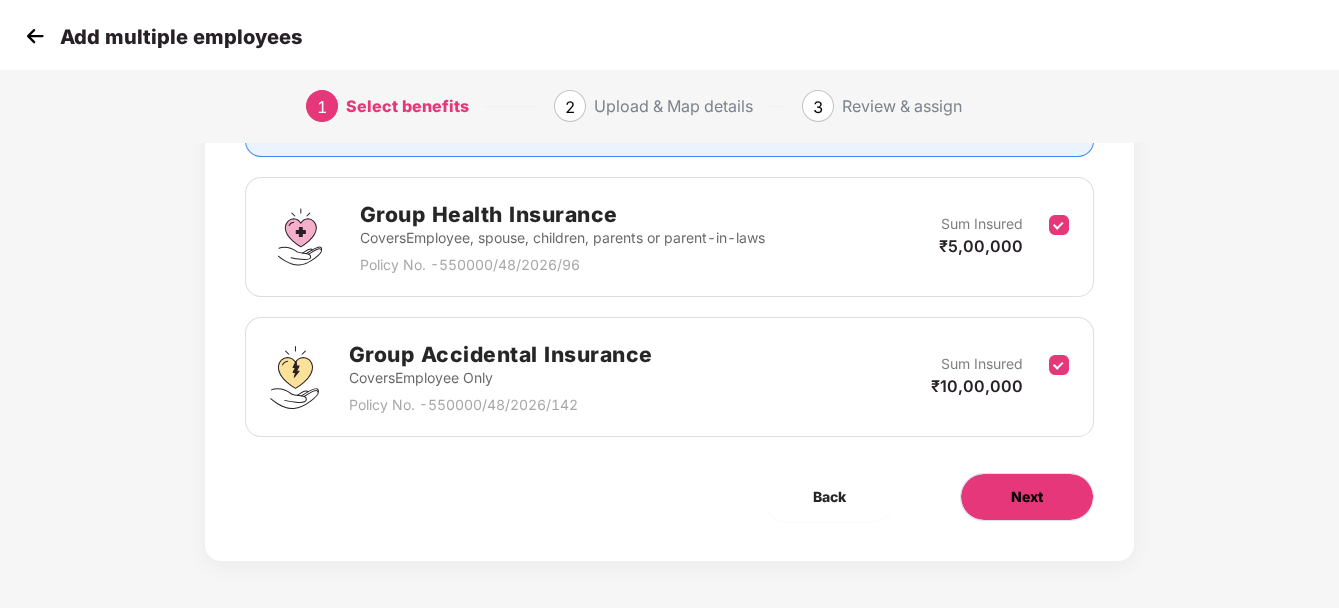 click on "Next" at bounding box center (1027, 497) 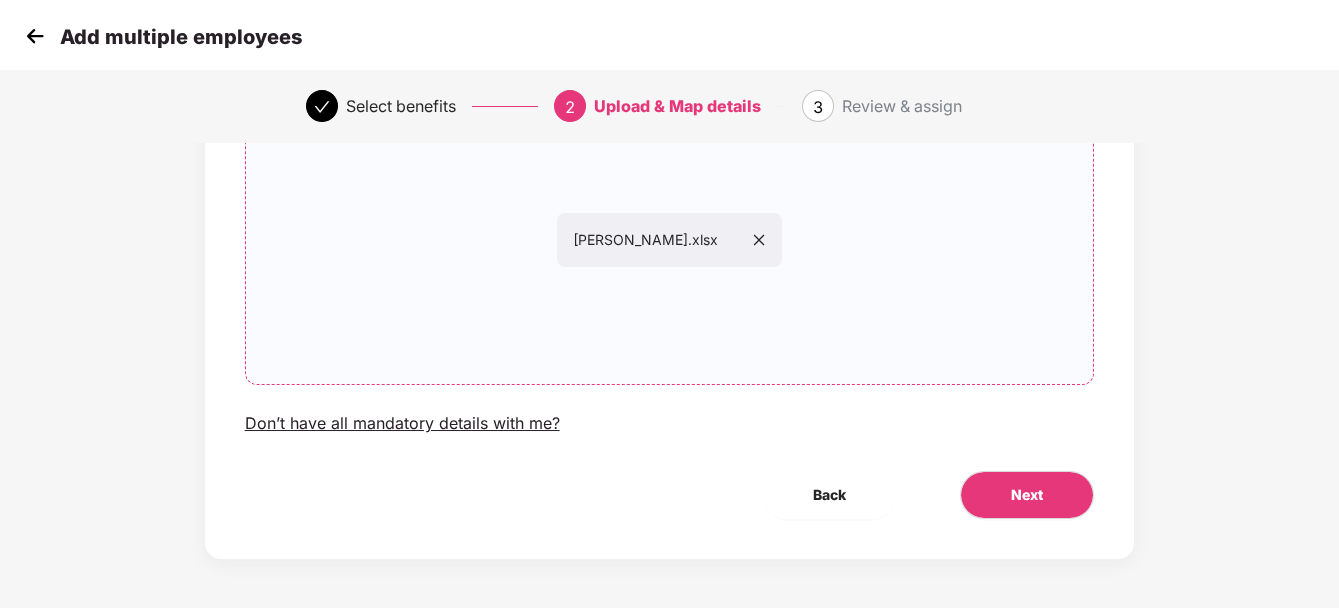 scroll, scrollTop: 195, scrollLeft: 0, axis: vertical 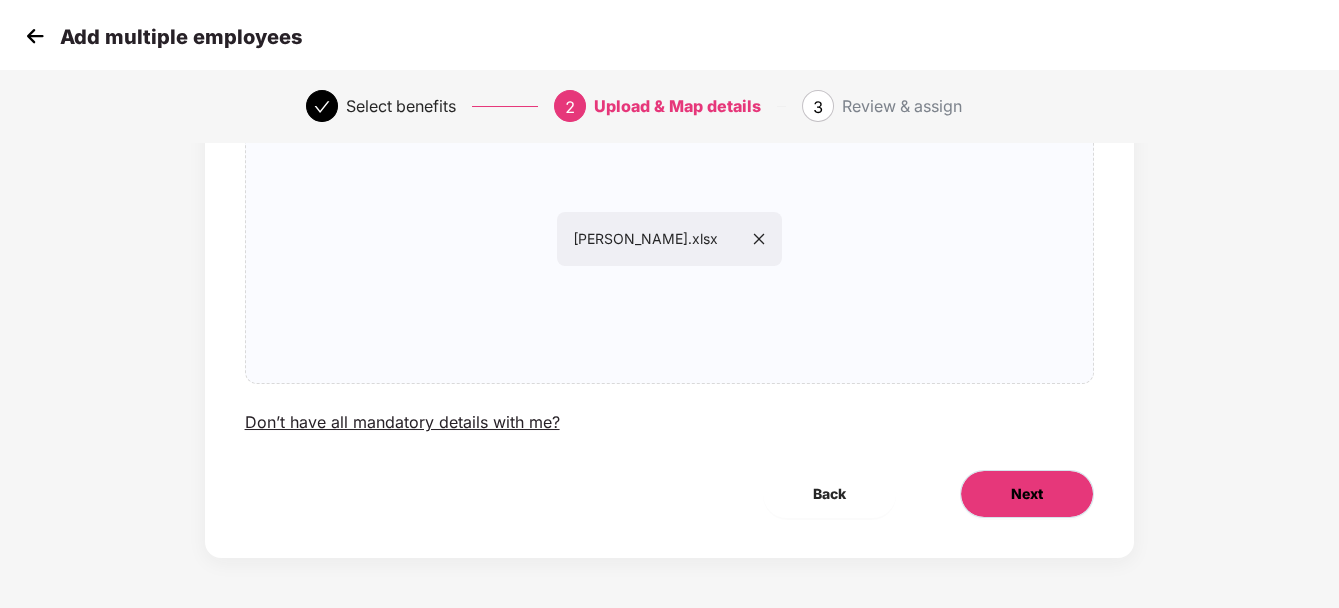 click on "Next" at bounding box center (1027, 494) 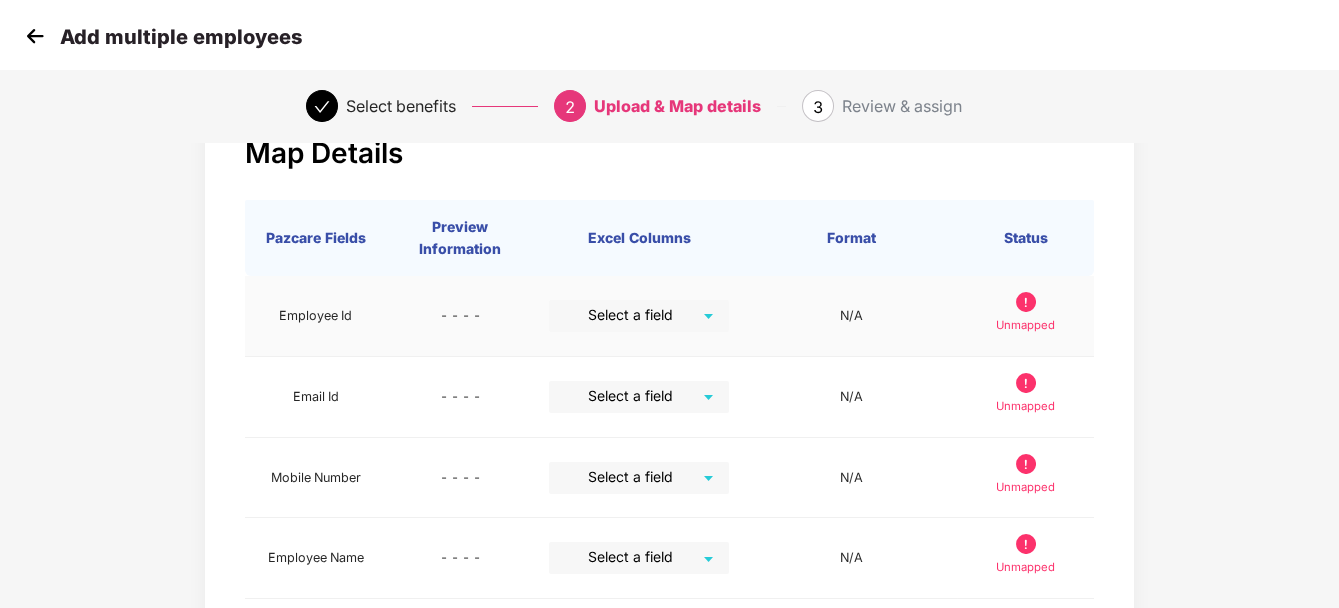 scroll, scrollTop: 100, scrollLeft: 0, axis: vertical 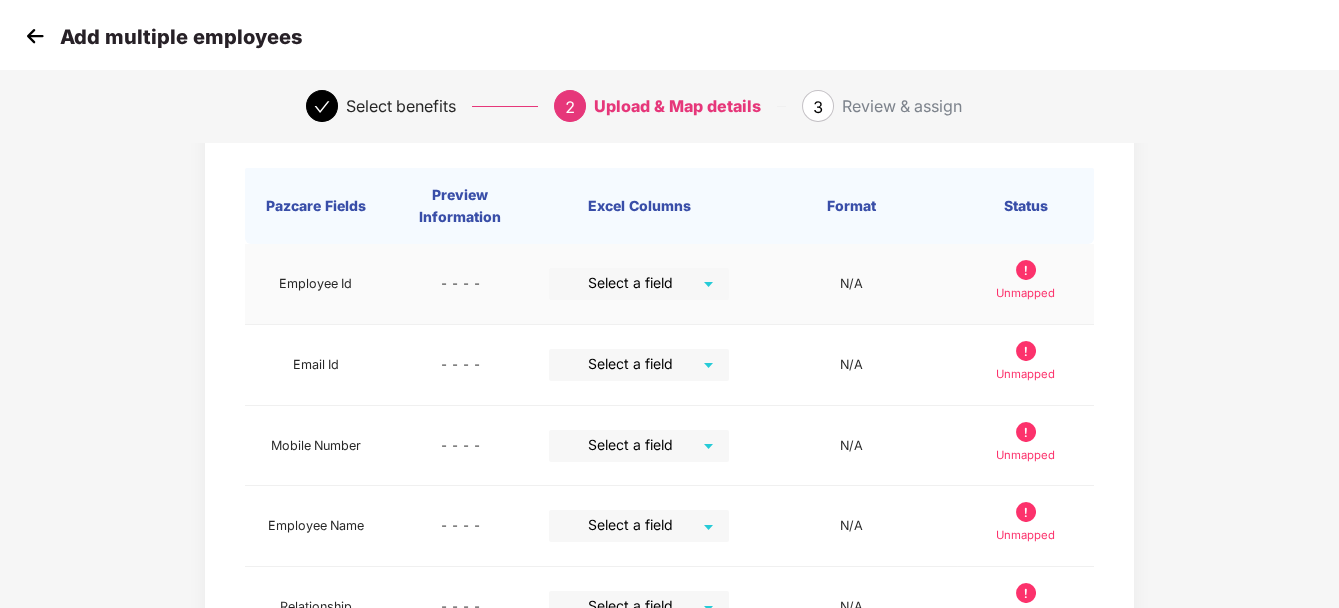 click at bounding box center [632, 283] 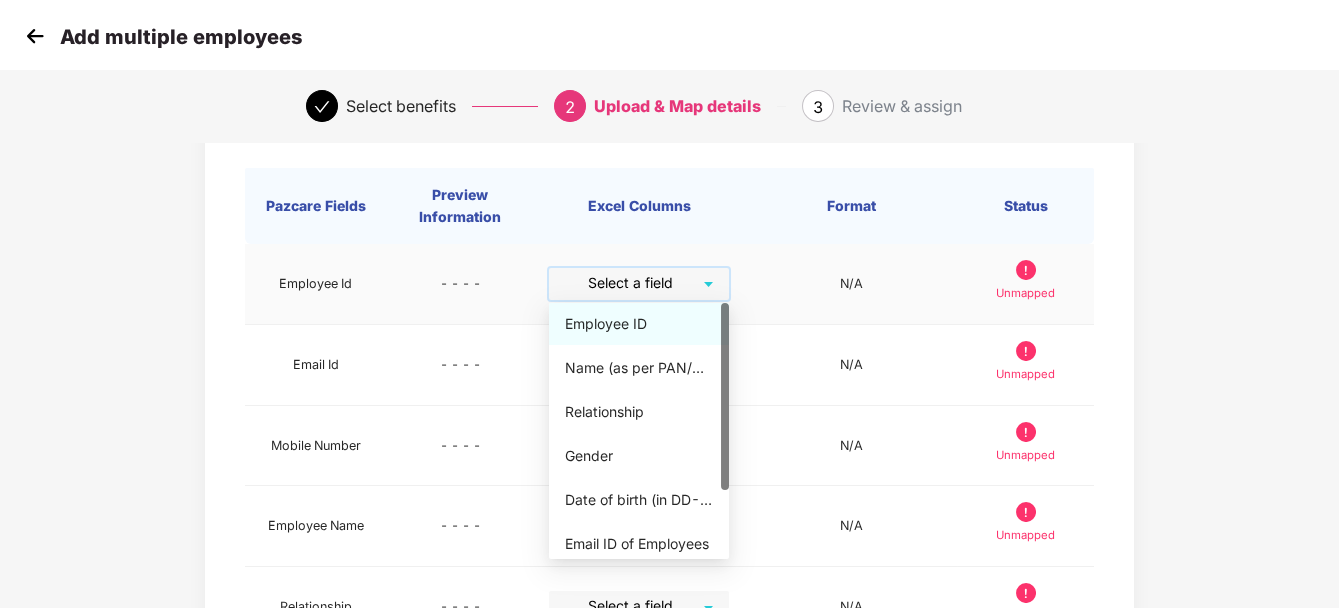 click on "Employee ID" at bounding box center (639, 324) 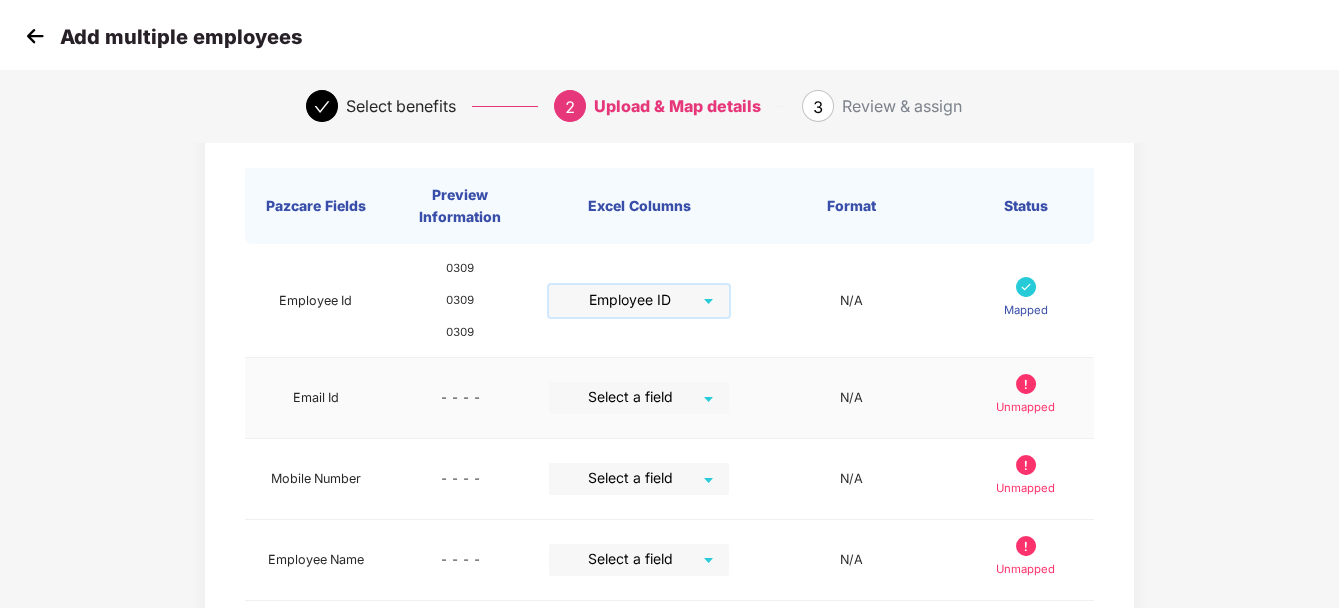 click at bounding box center (632, 397) 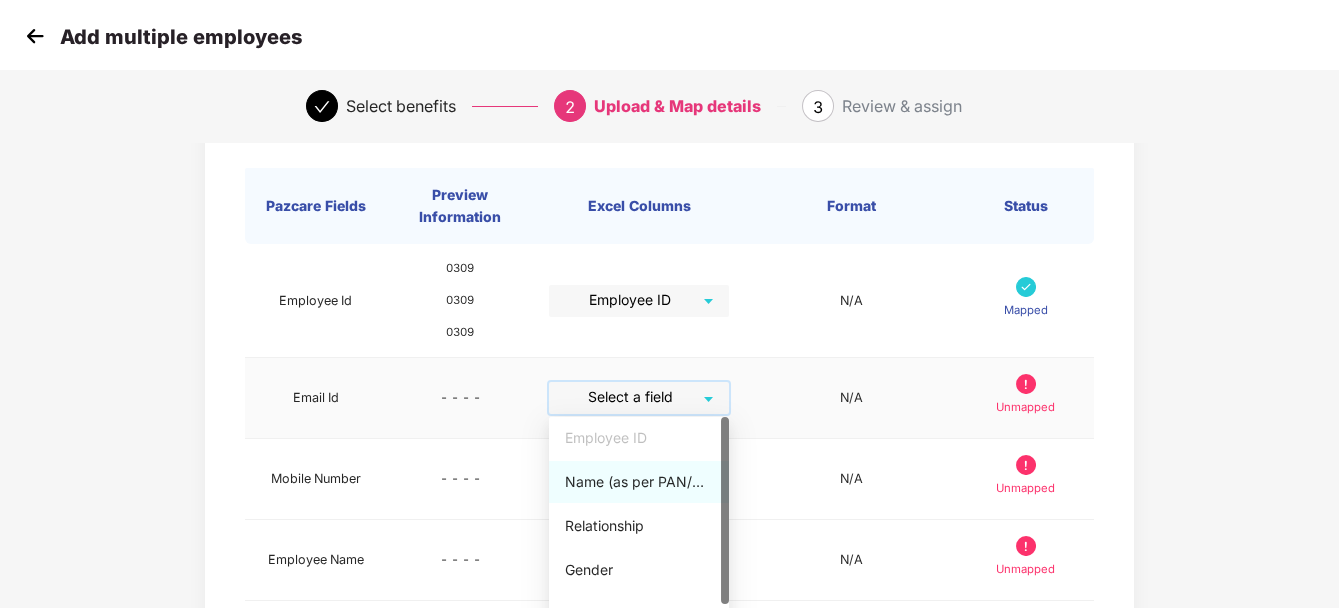 scroll, scrollTop: 91, scrollLeft: 0, axis: vertical 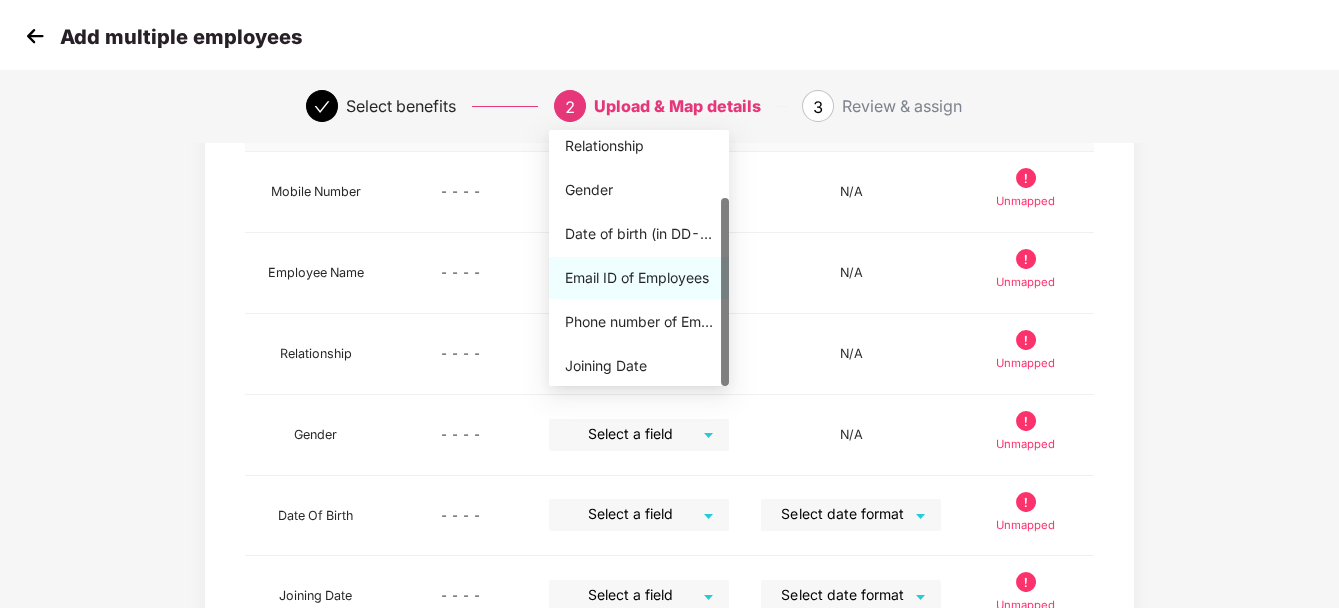 click on "Email ID of Employees" at bounding box center [639, 278] 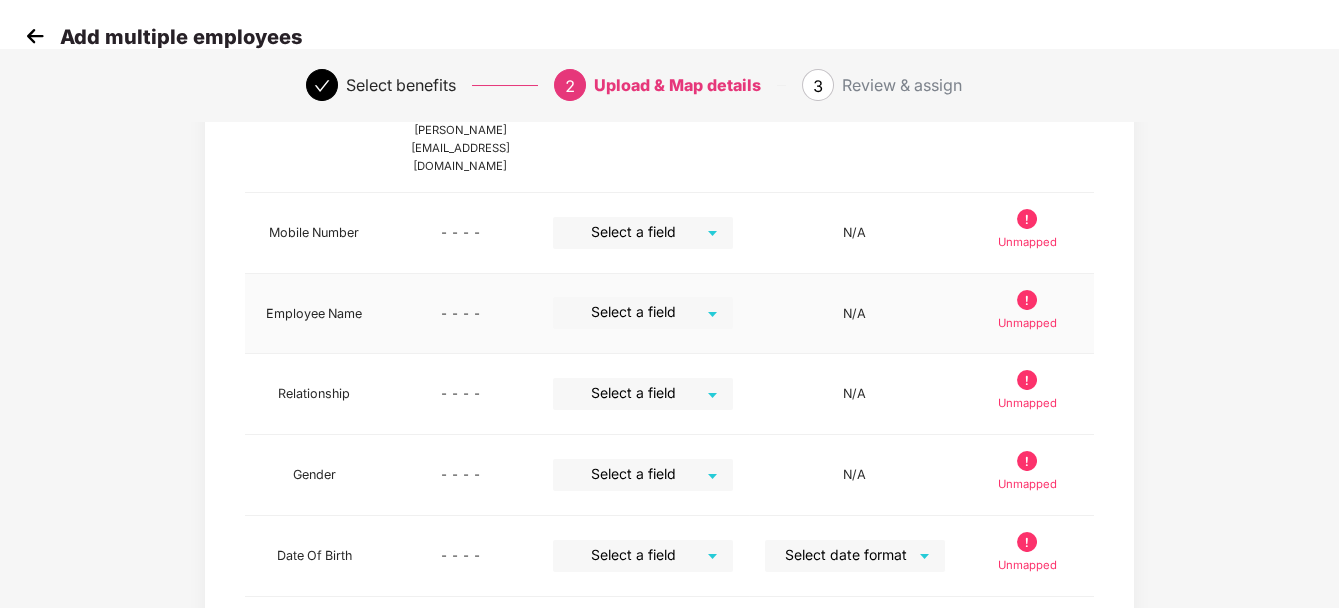 scroll, scrollTop: 387, scrollLeft: 0, axis: vertical 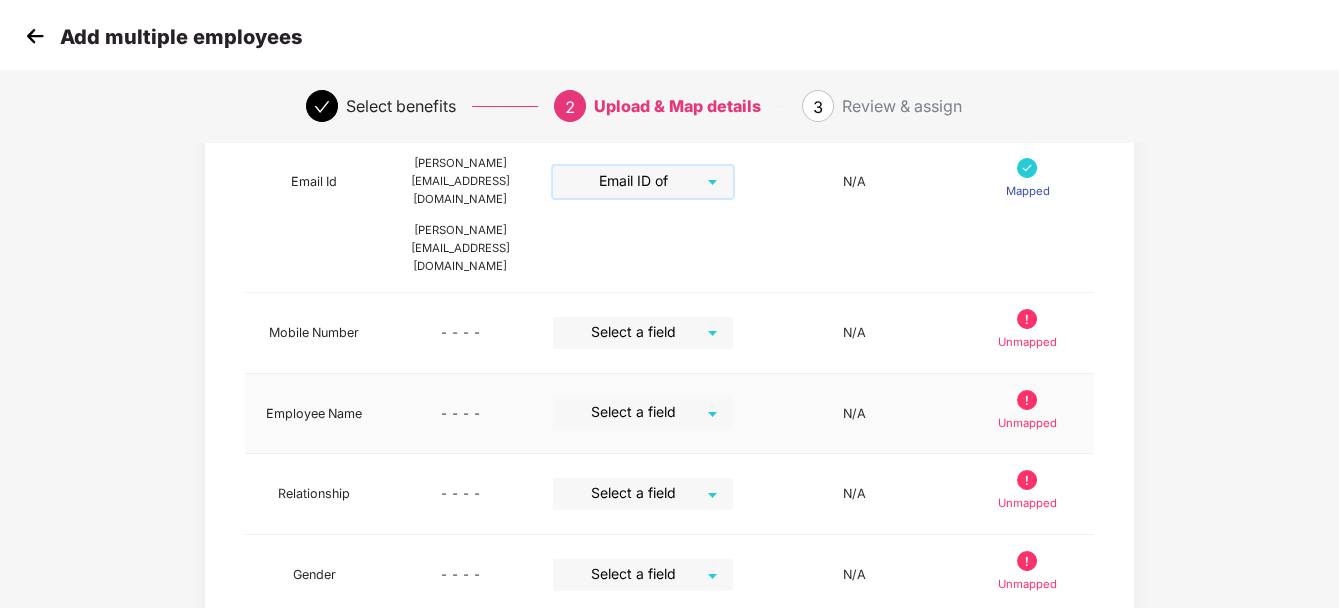 click at bounding box center [636, 412] 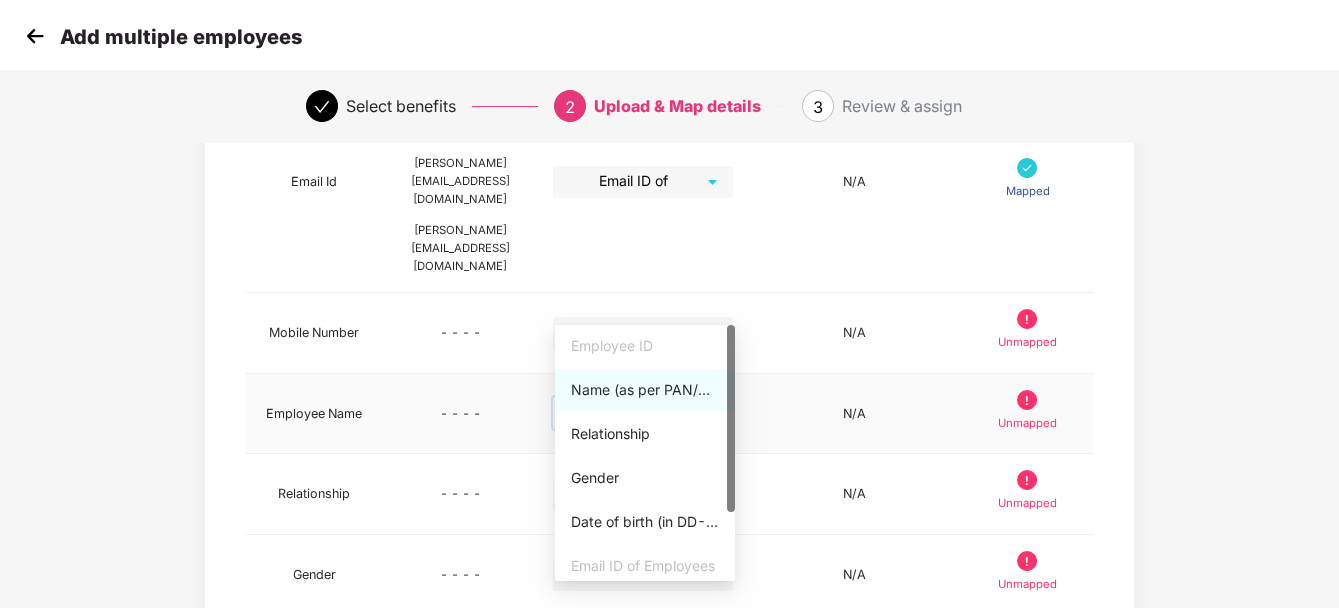 click on "Name (as per PAN/Aadhar Card)" at bounding box center (645, 390) 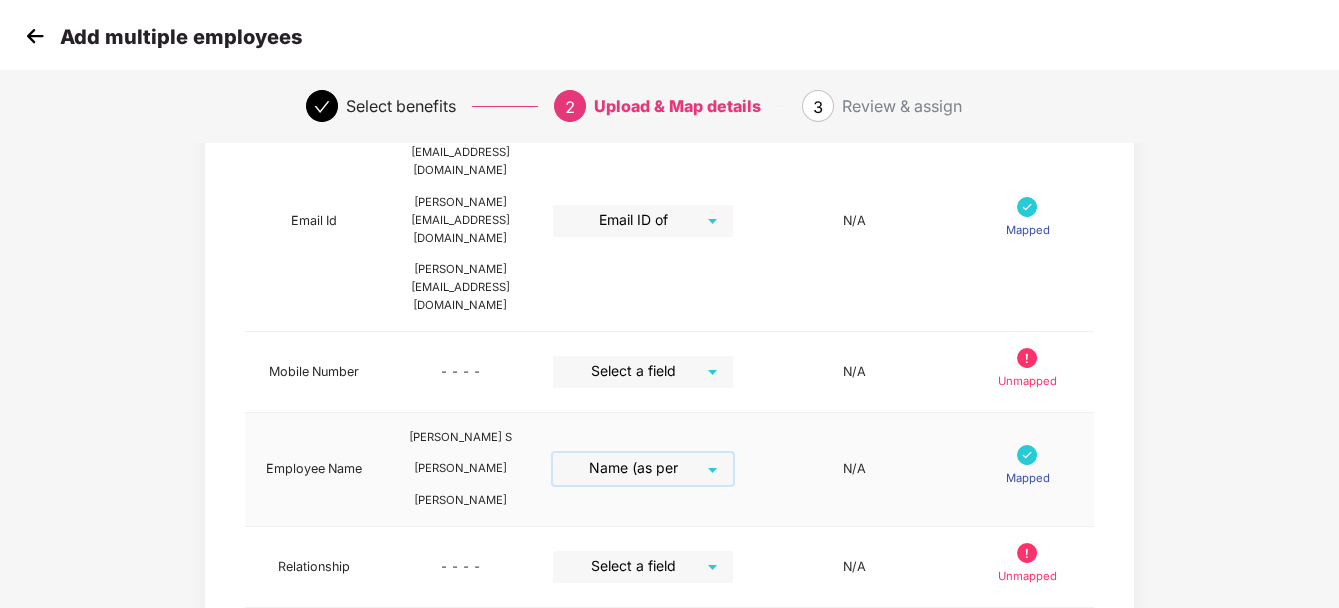 scroll, scrollTop: 287, scrollLeft: 0, axis: vertical 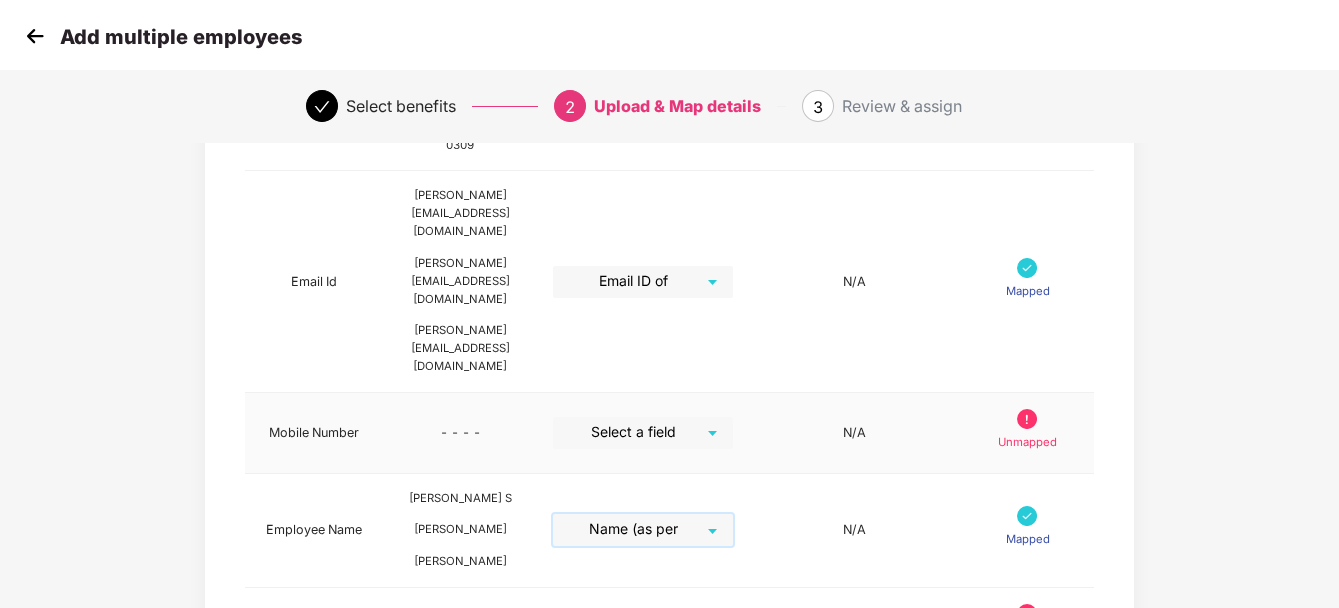 click at bounding box center (636, 432) 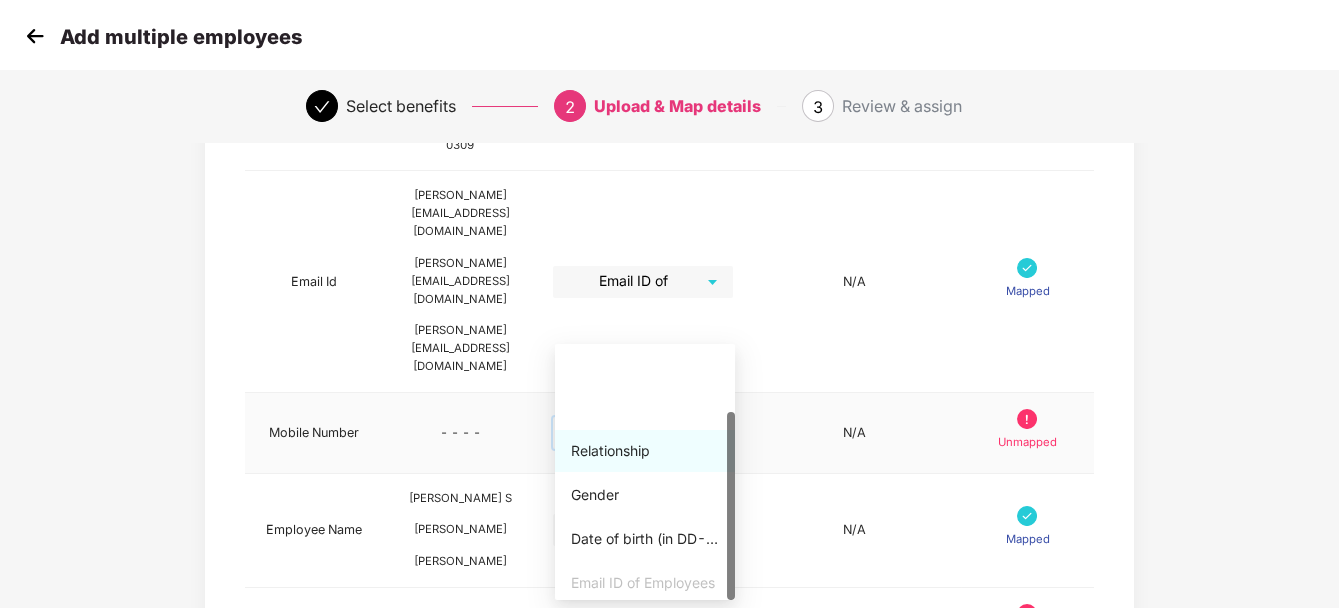 scroll, scrollTop: 91, scrollLeft: 0, axis: vertical 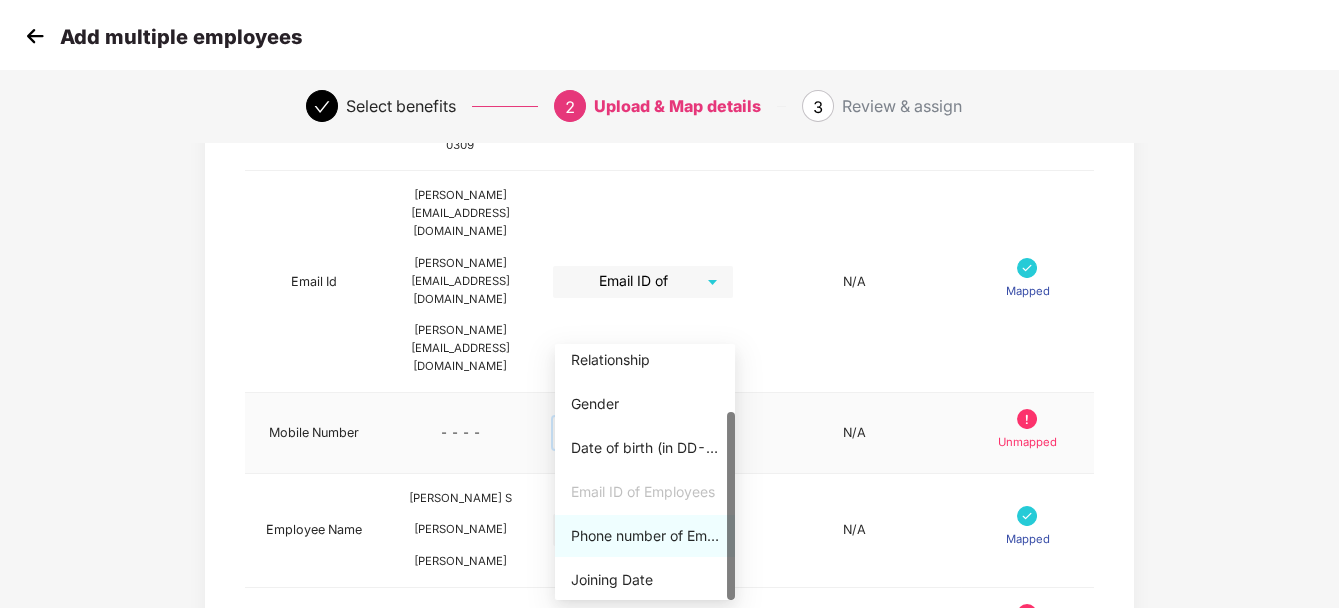 click on "Phone number of Employees" at bounding box center [645, 536] 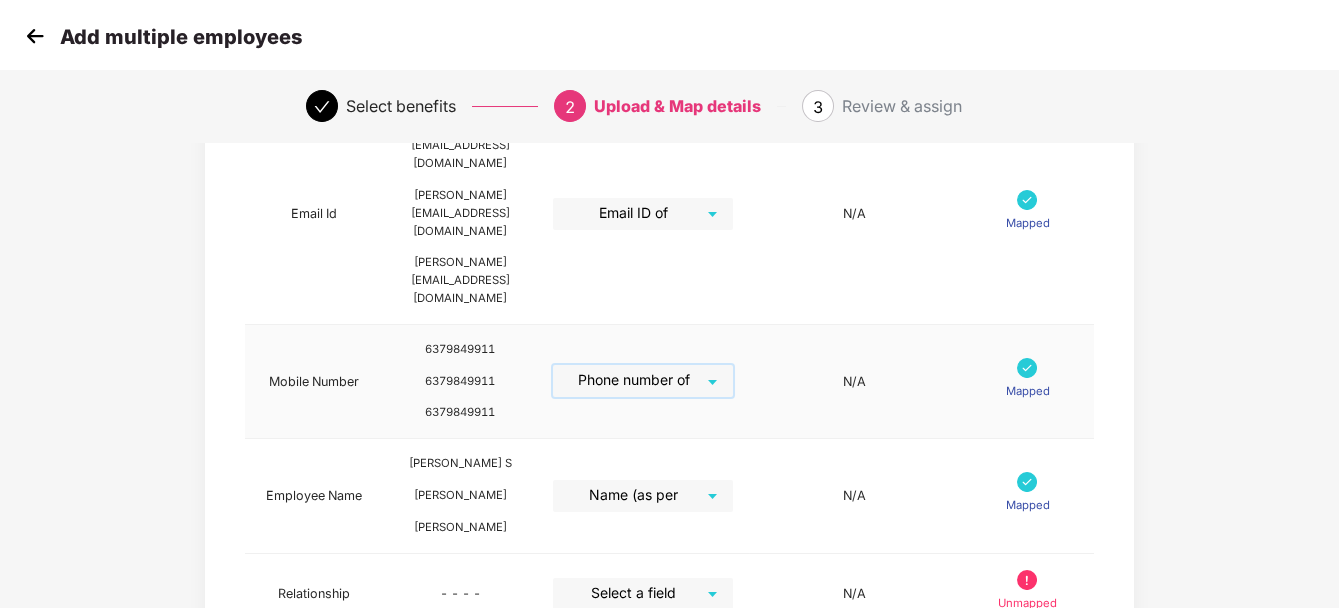scroll, scrollTop: 387, scrollLeft: 0, axis: vertical 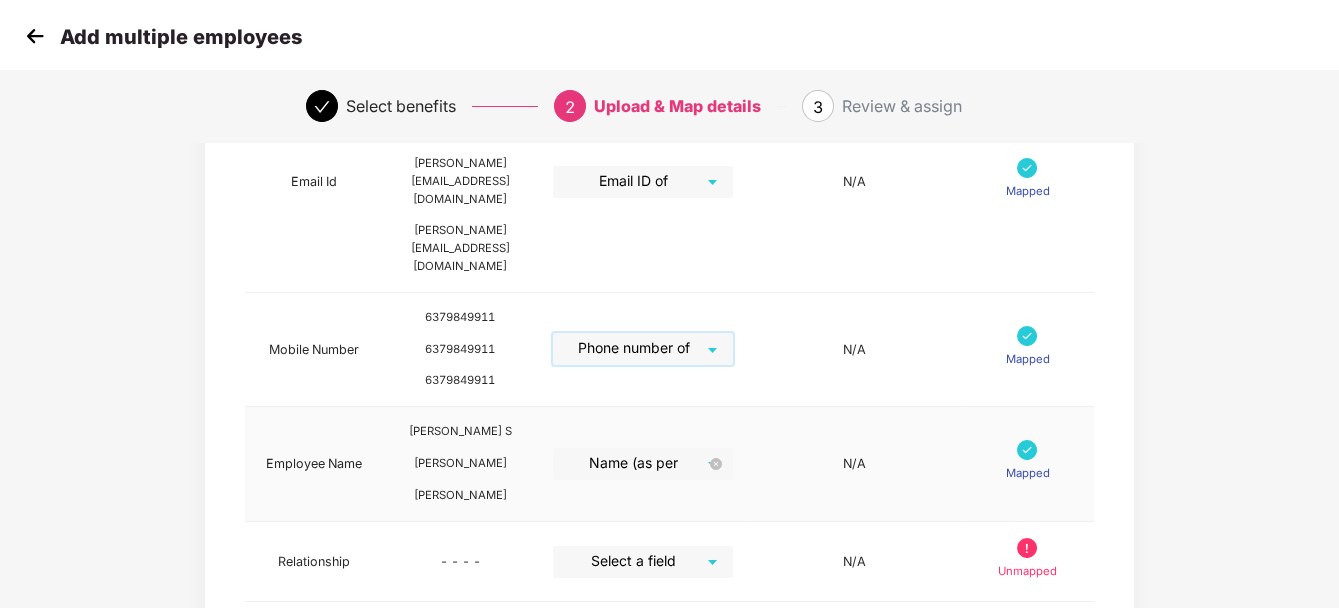 click on "Name (as per PAN/Aadhar Card)" at bounding box center [643, 464] 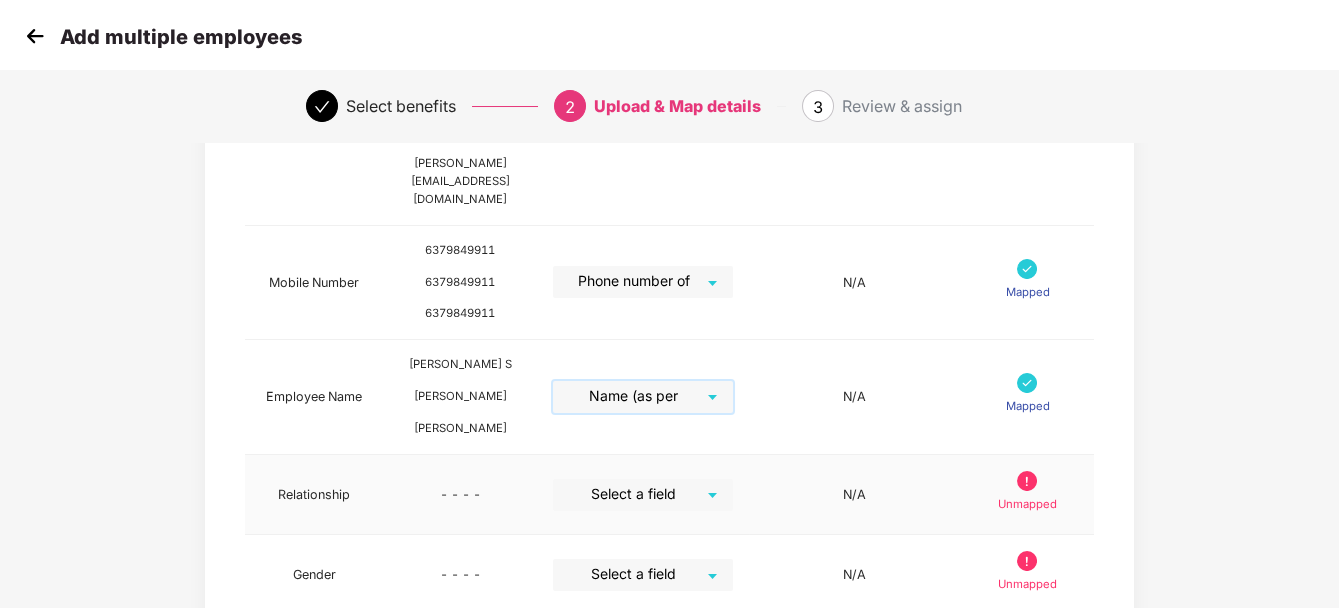 scroll, scrollTop: 487, scrollLeft: 0, axis: vertical 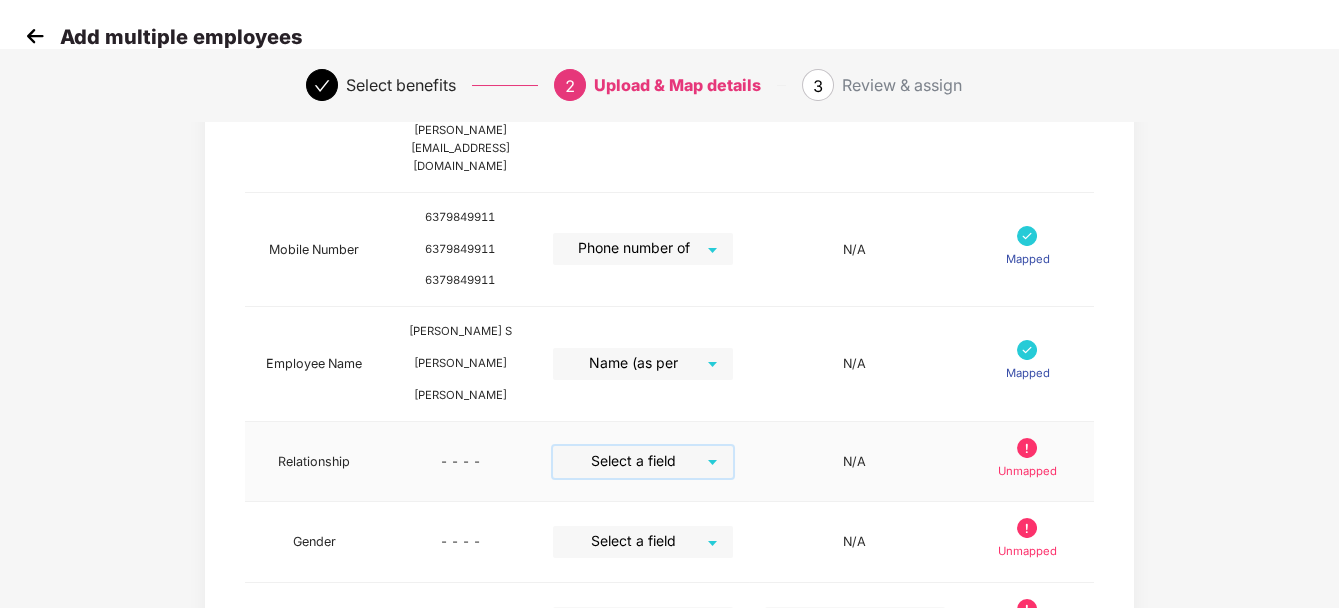 click at bounding box center [636, 461] 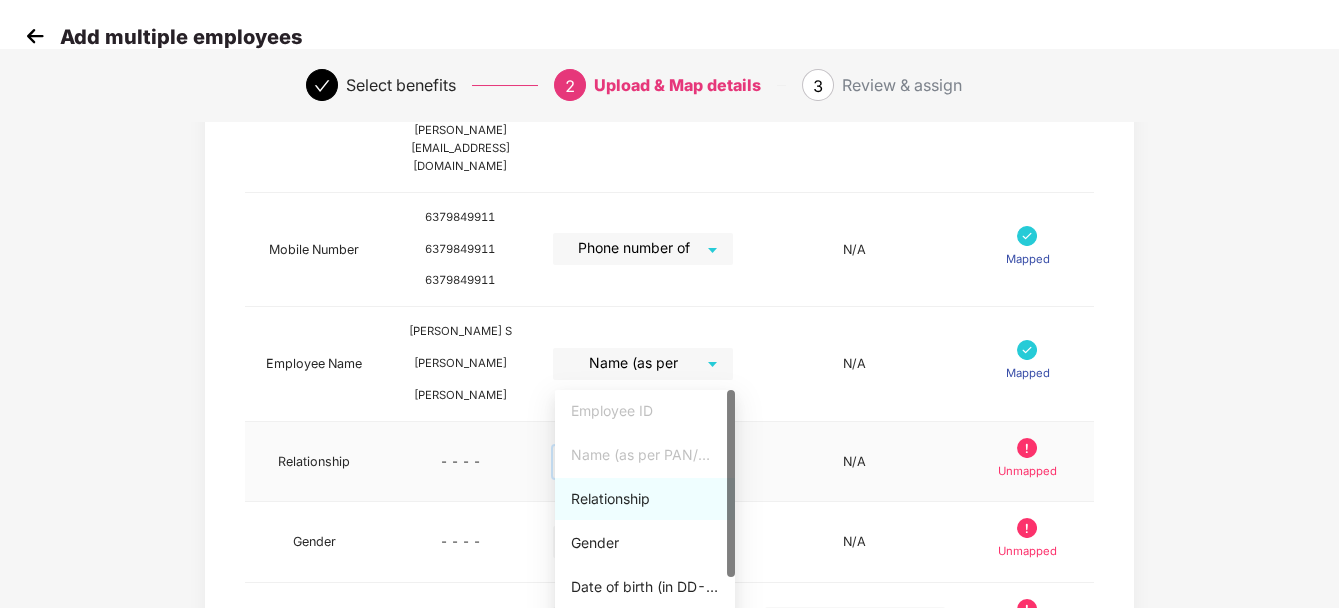 click on "Relationship" at bounding box center [645, 499] 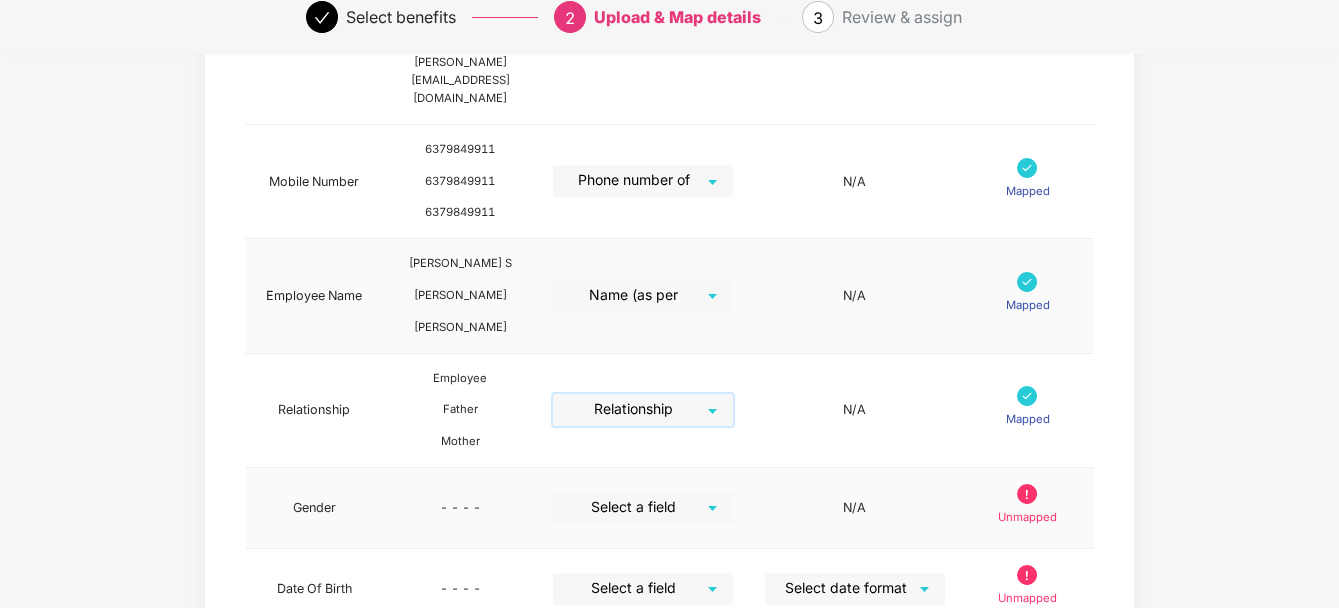 scroll, scrollTop: 587, scrollLeft: 0, axis: vertical 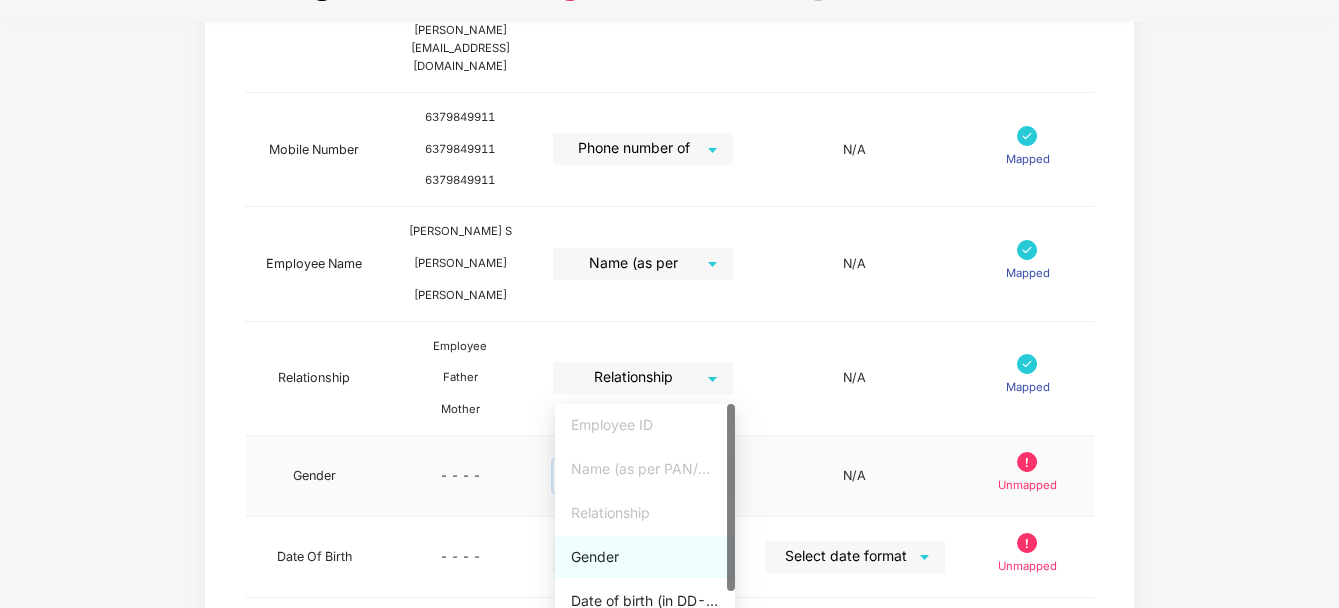 click at bounding box center [636, 475] 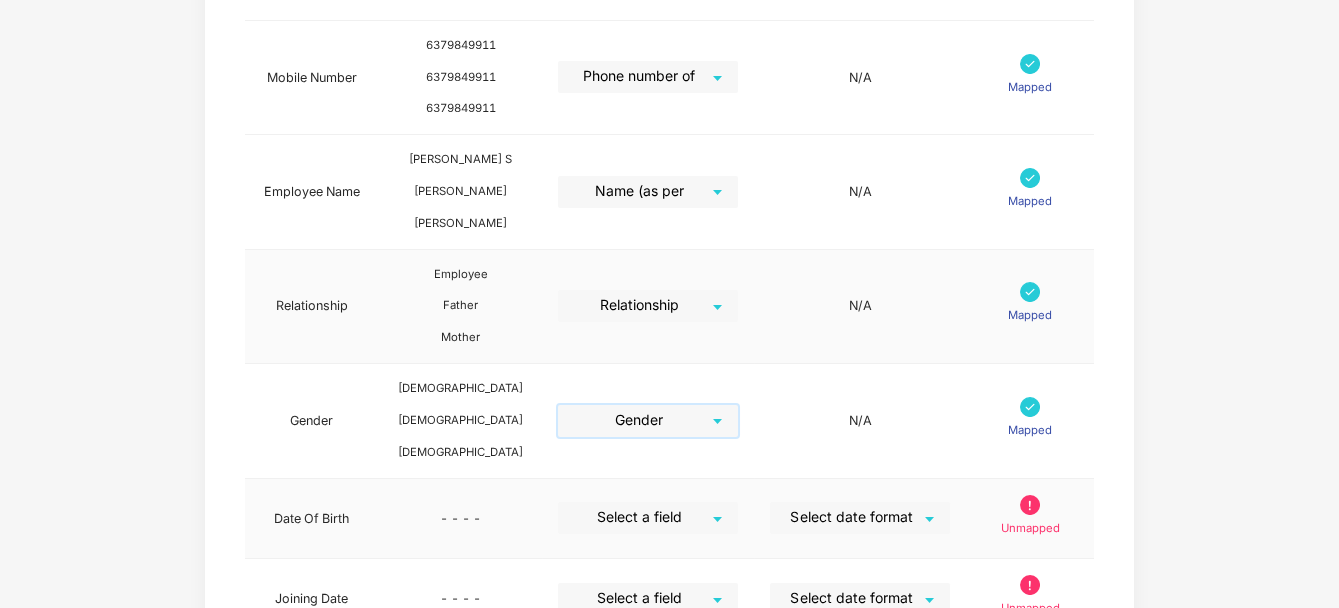 scroll, scrollTop: 772, scrollLeft: 0, axis: vertical 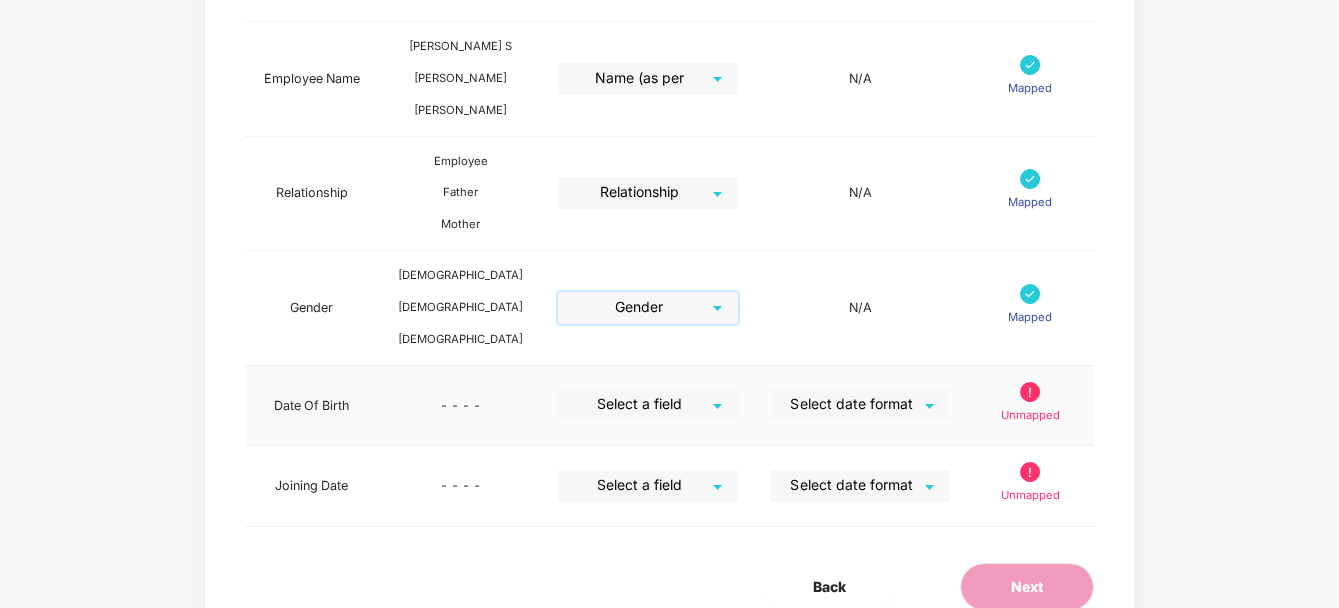 click at bounding box center [641, 404] 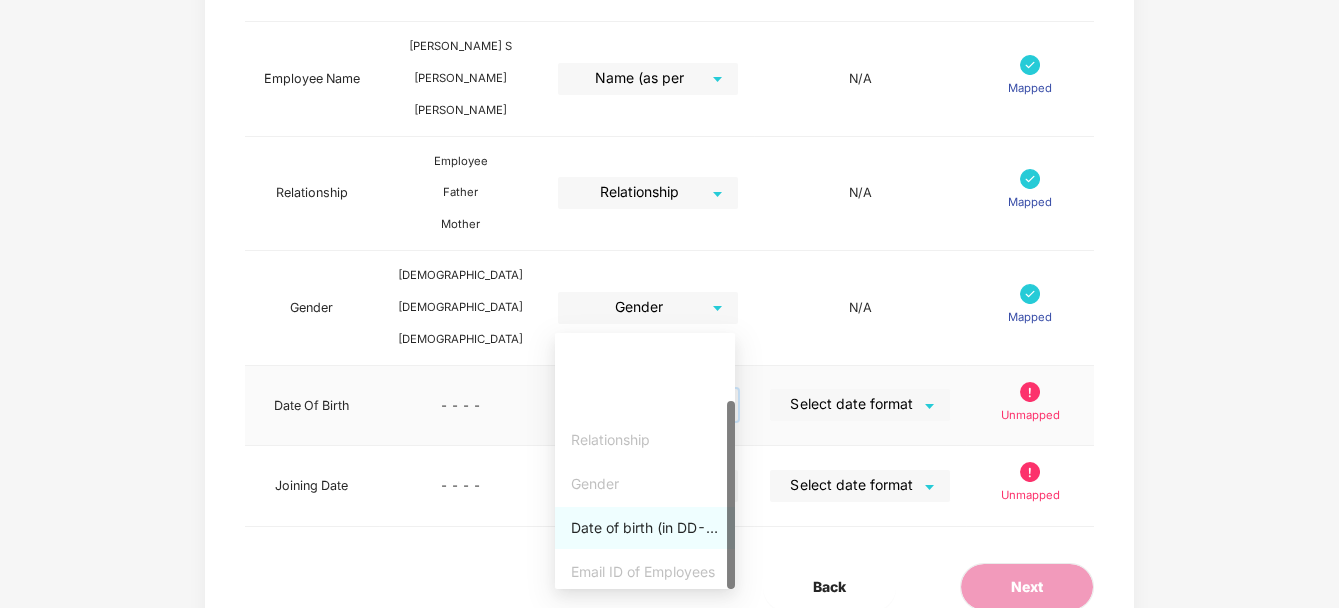 scroll, scrollTop: 91, scrollLeft: 0, axis: vertical 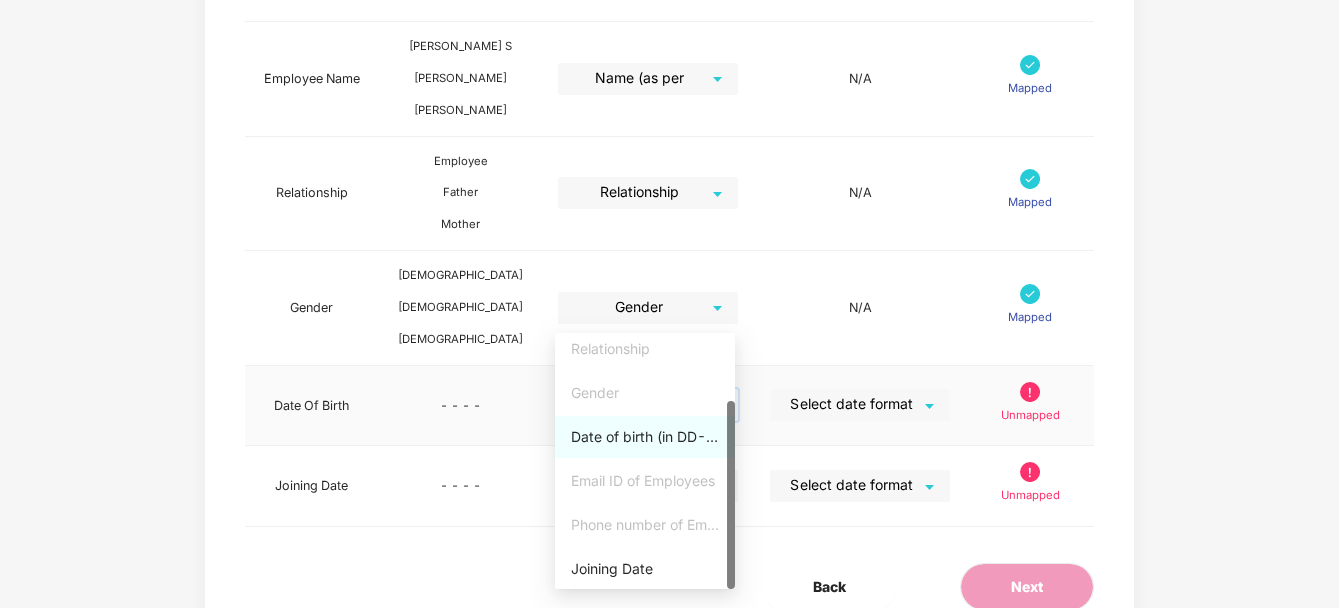 click on "Date of birth (in DD-MMM-YYYY format) as per PAN/Aadhar Card" at bounding box center (645, 437) 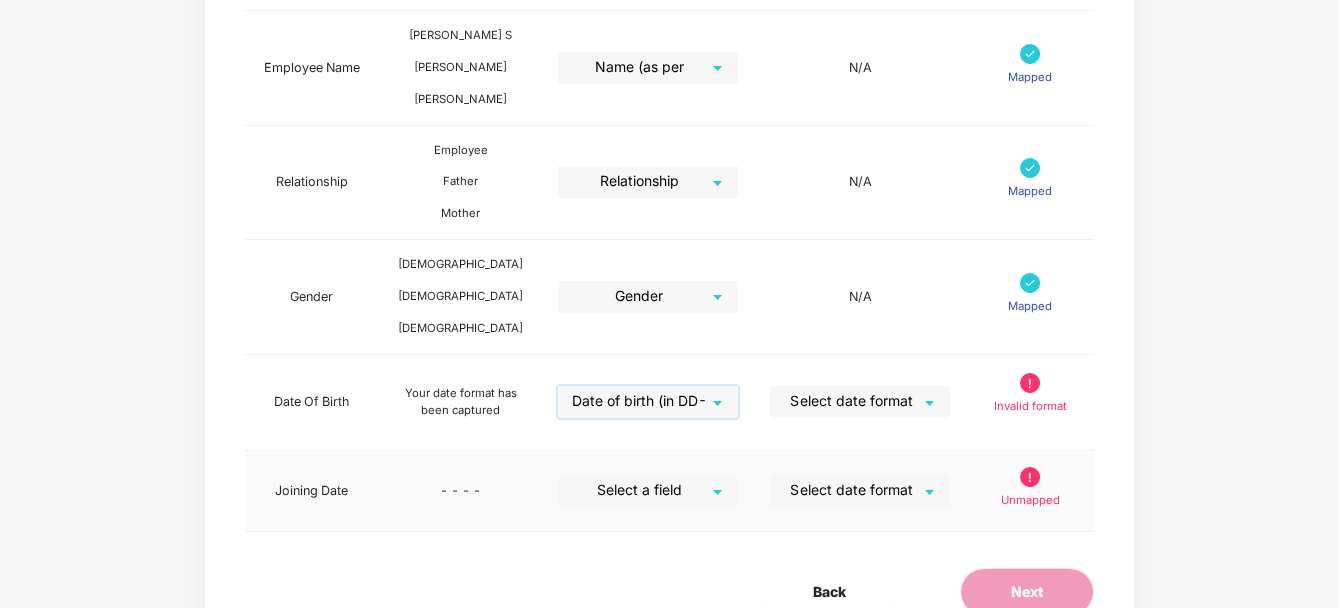 scroll, scrollTop: 788, scrollLeft: 0, axis: vertical 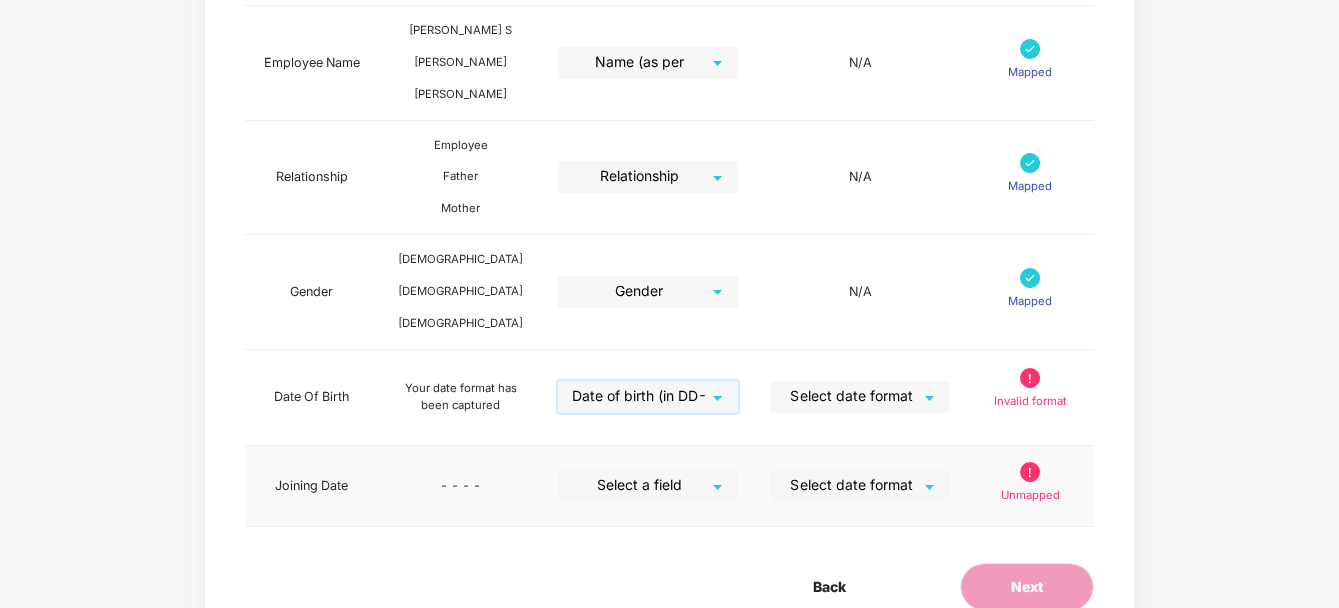 click at bounding box center (641, 485) 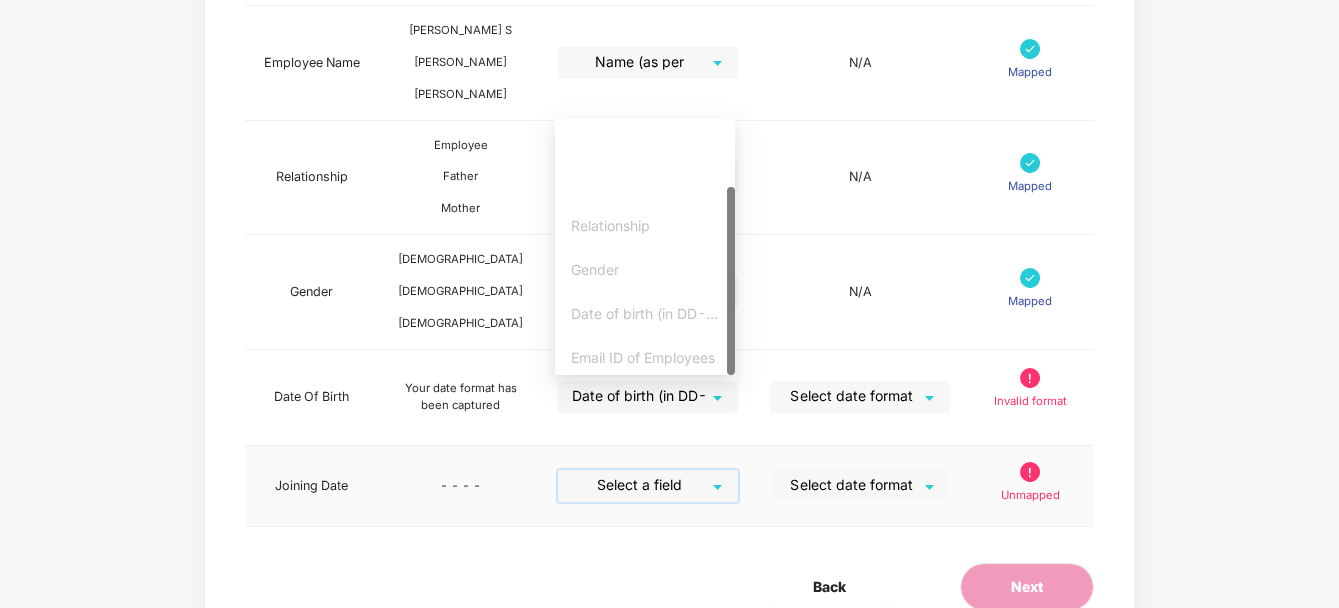 scroll, scrollTop: 91, scrollLeft: 0, axis: vertical 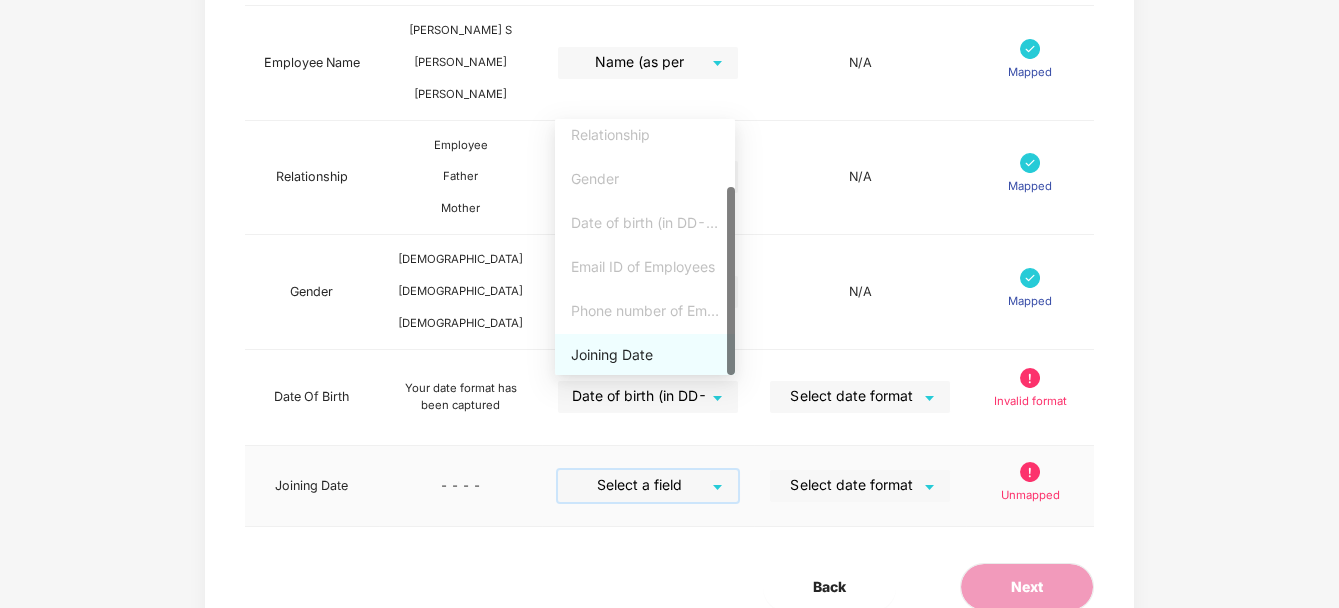 drag, startPoint x: 646, startPoint y: 350, endPoint x: 641, endPoint y: 361, distance: 12.083046 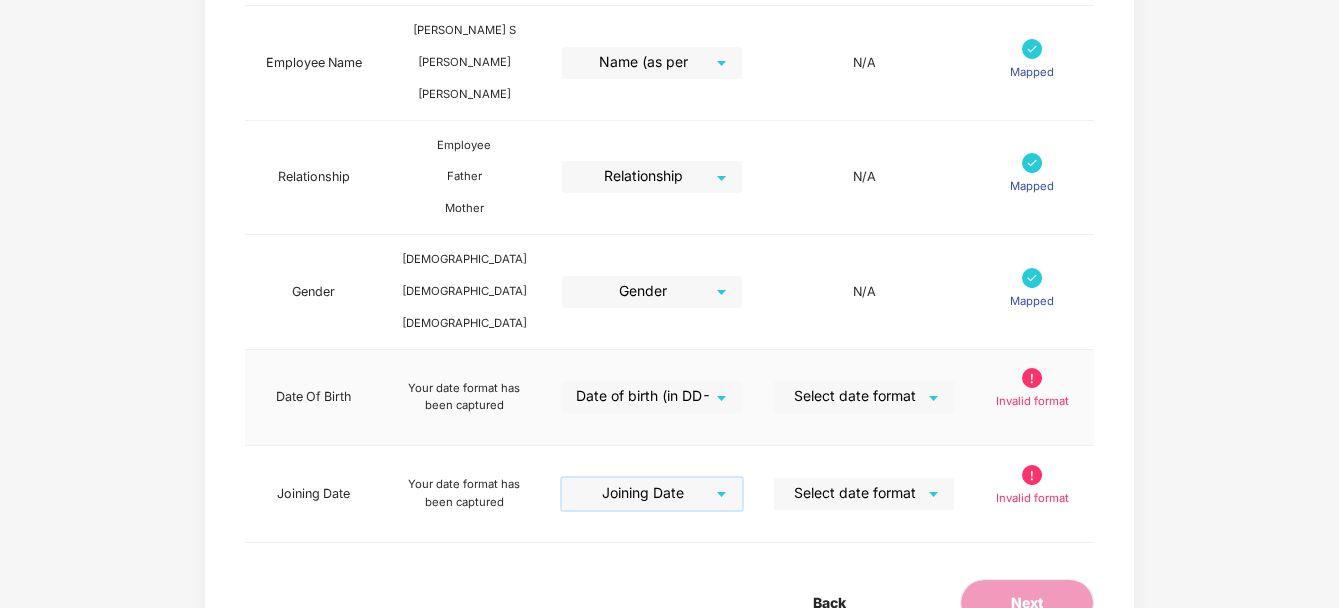 click at bounding box center [857, 396] 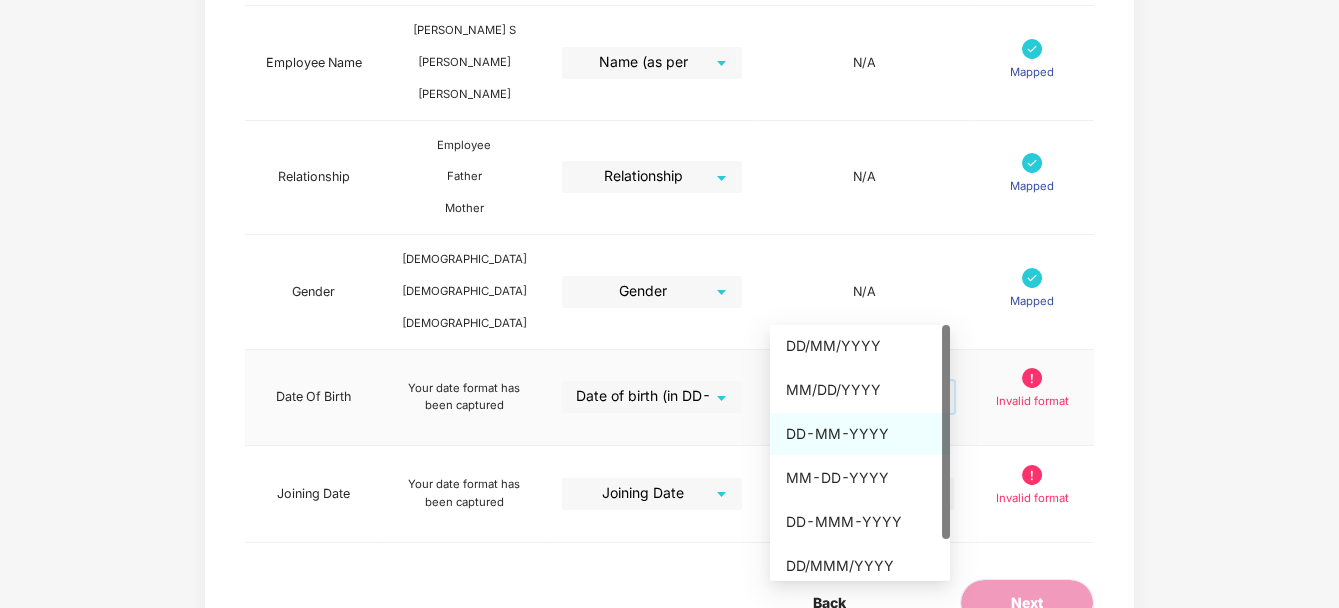 click on "DD-MM-YYYY" at bounding box center (860, 434) 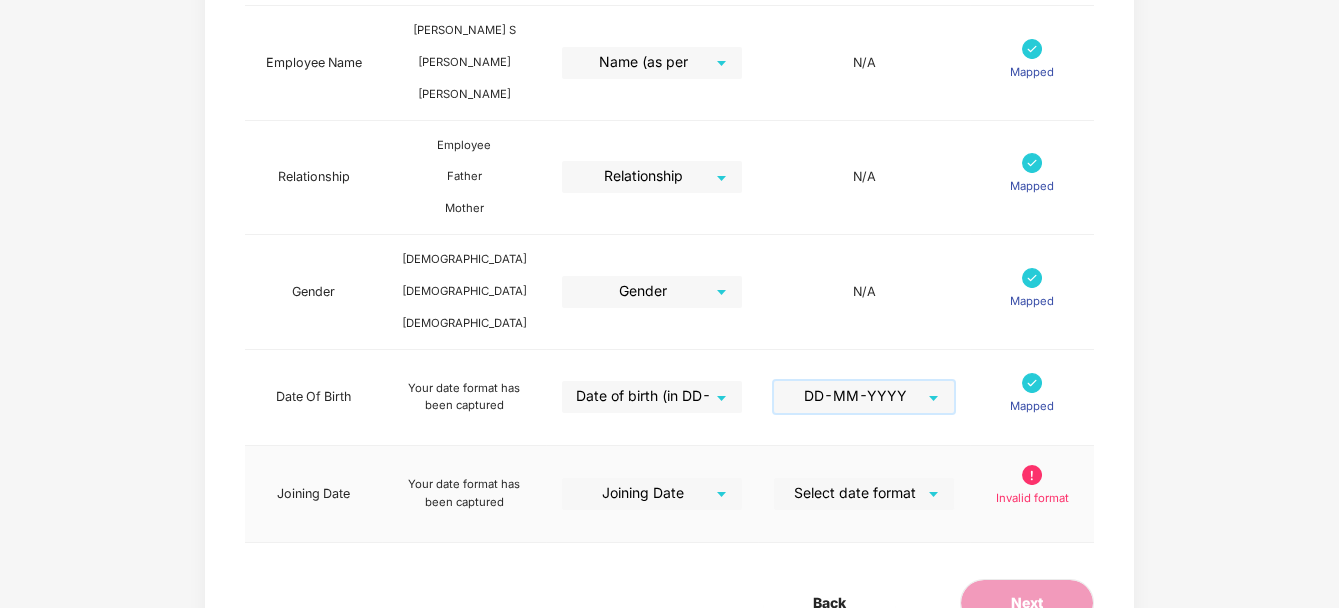 click at bounding box center [857, 493] 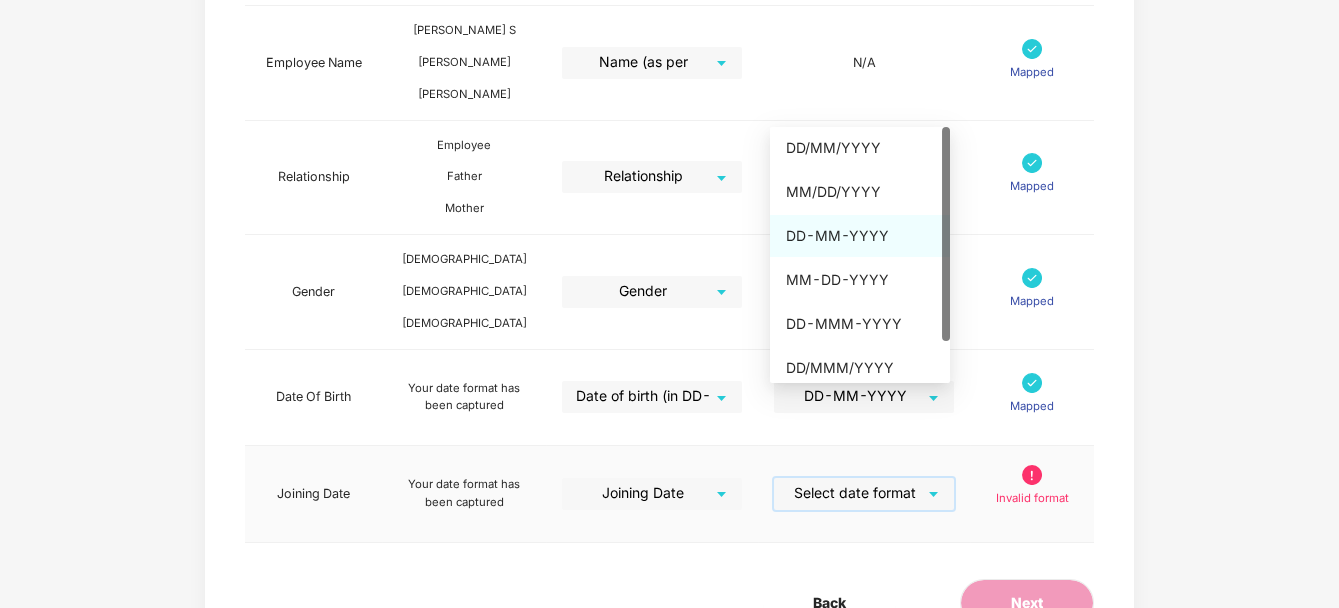 click on "DD-MM-YYYY" at bounding box center (860, 236) 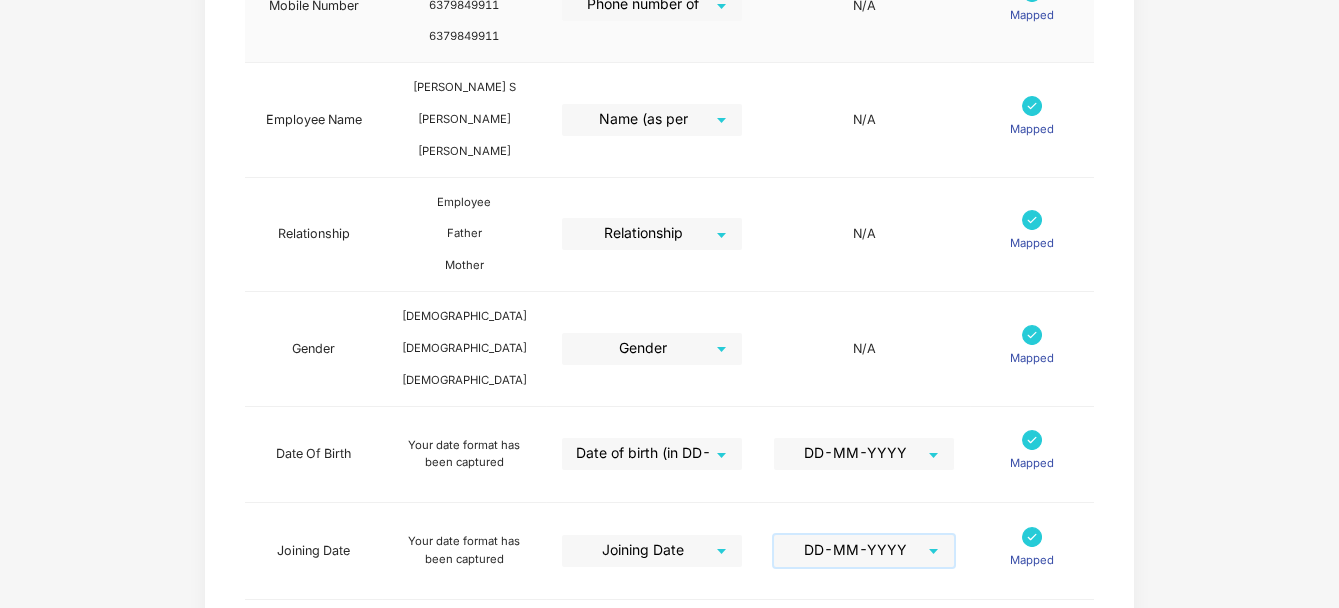 scroll, scrollTop: 804, scrollLeft: 0, axis: vertical 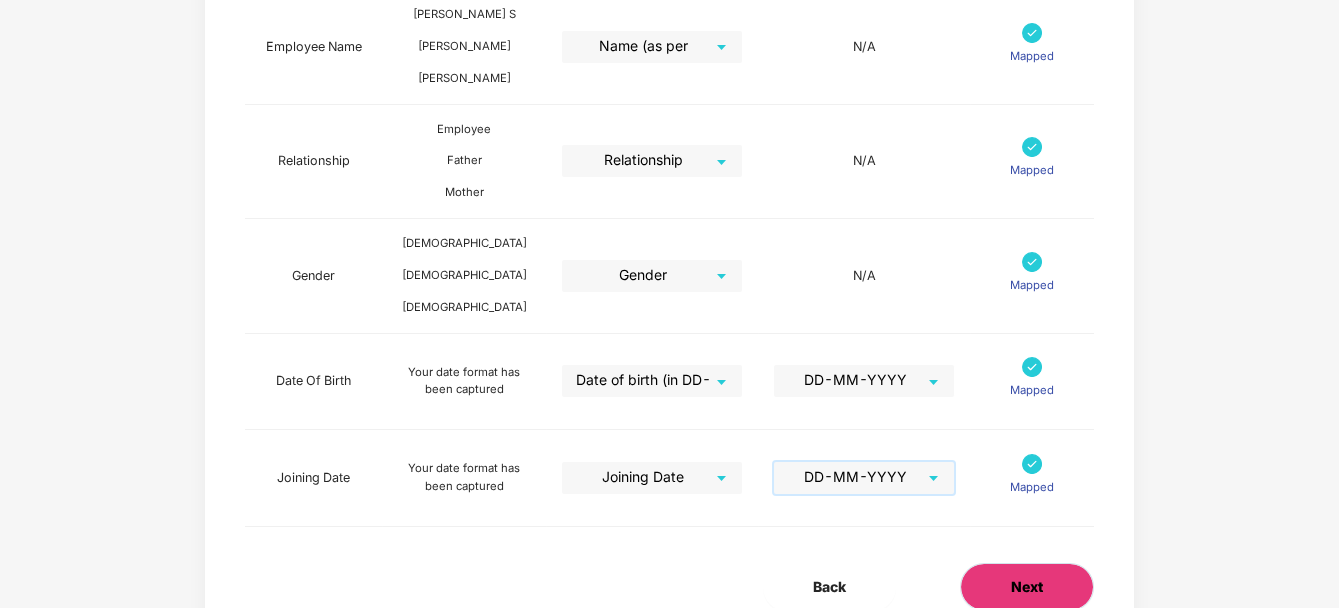 click on "Next" at bounding box center (1027, 587) 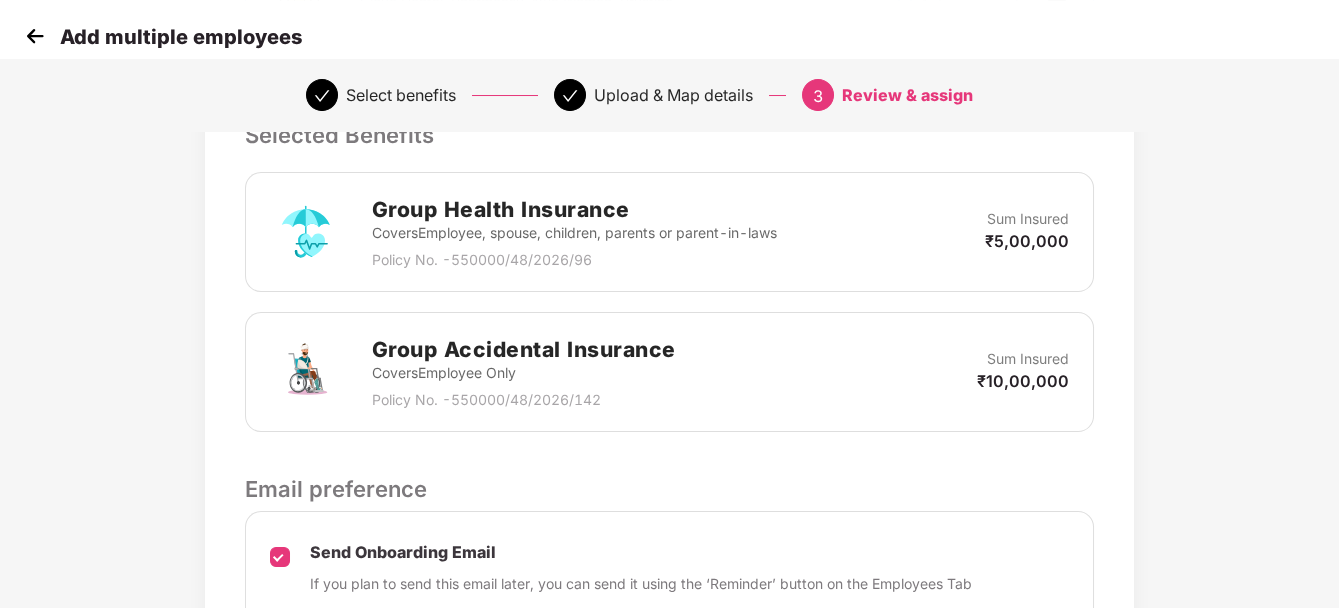scroll, scrollTop: 665, scrollLeft: 0, axis: vertical 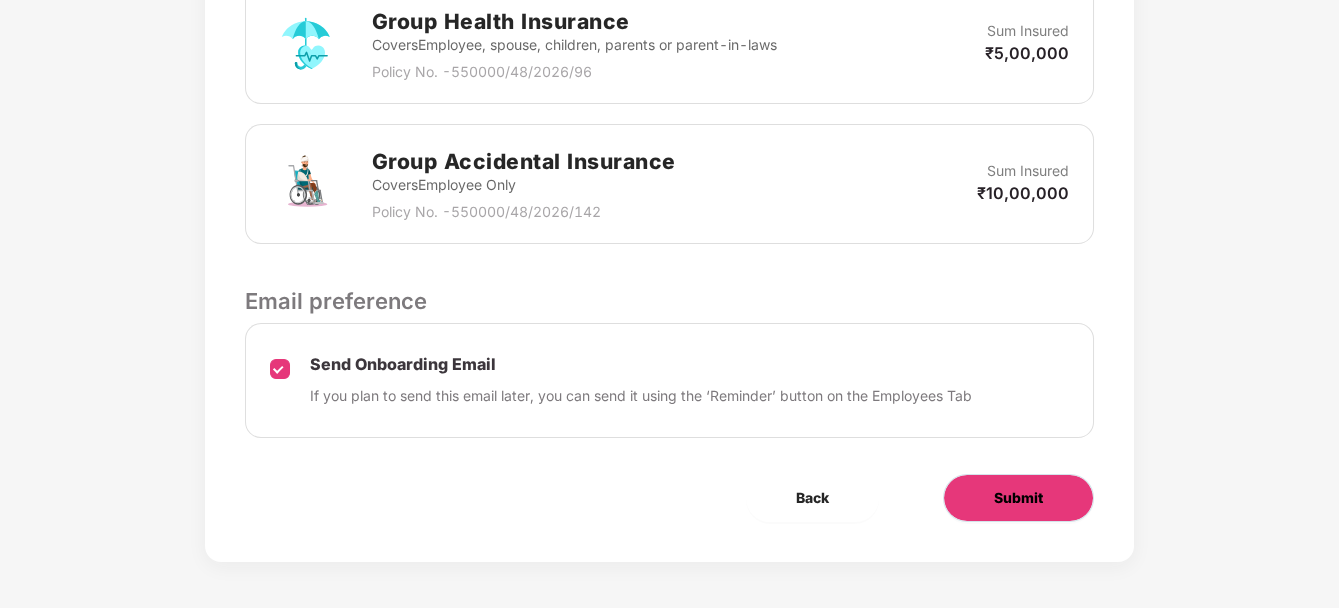 click on "Submit" at bounding box center (1018, 498) 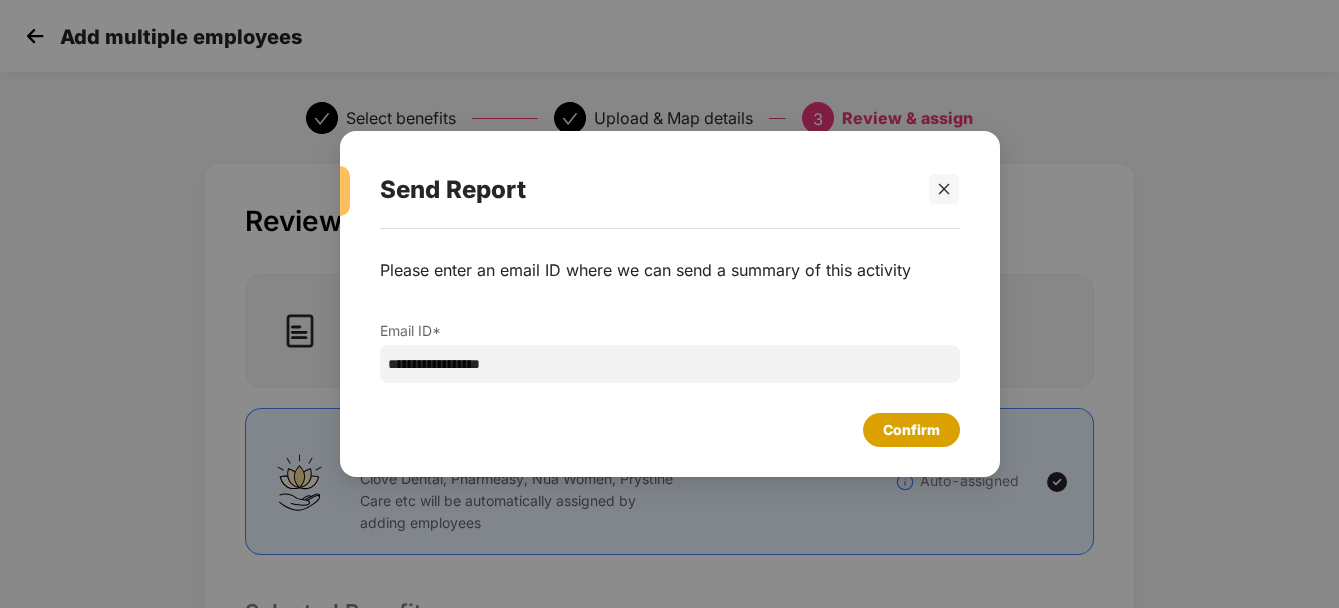 click on "Confirm" at bounding box center (911, 430) 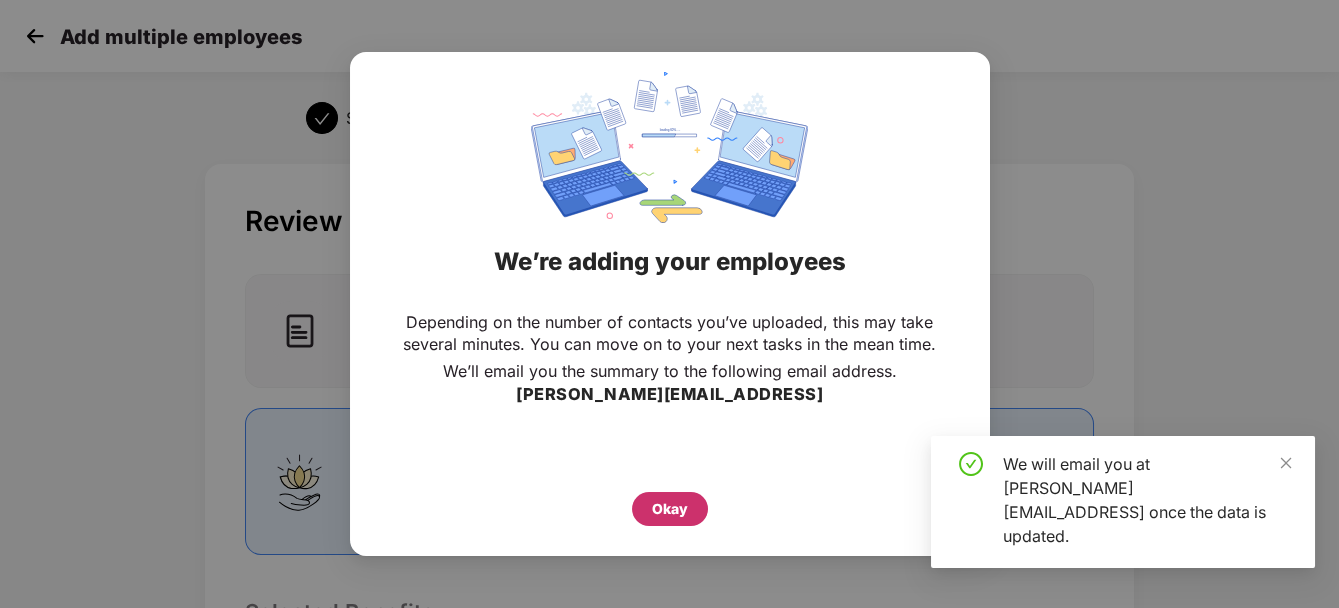click on "Okay" at bounding box center (670, 509) 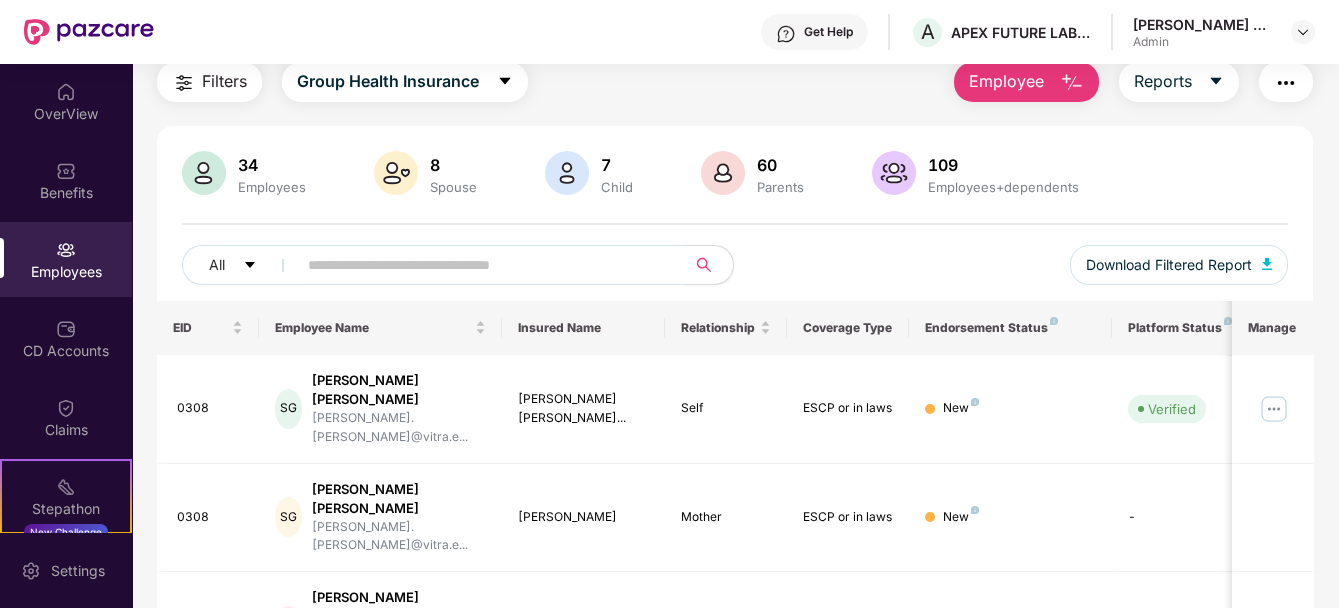 scroll, scrollTop: 0, scrollLeft: 0, axis: both 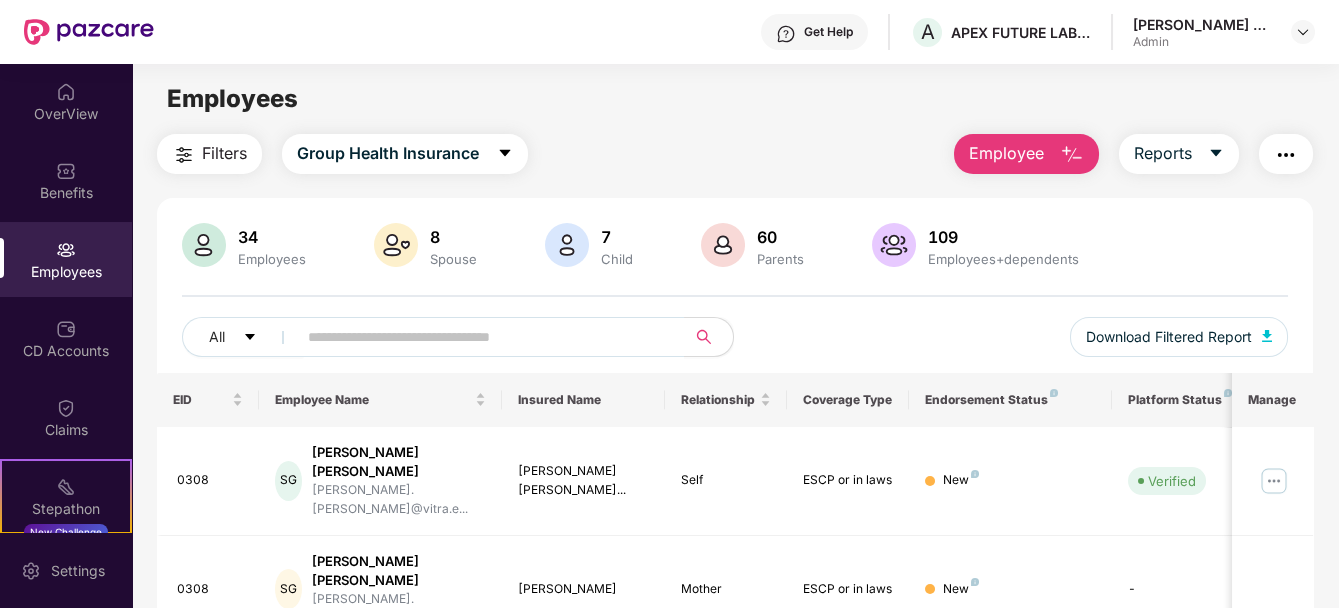 click on "All Download Filtered Report" at bounding box center (735, 345) 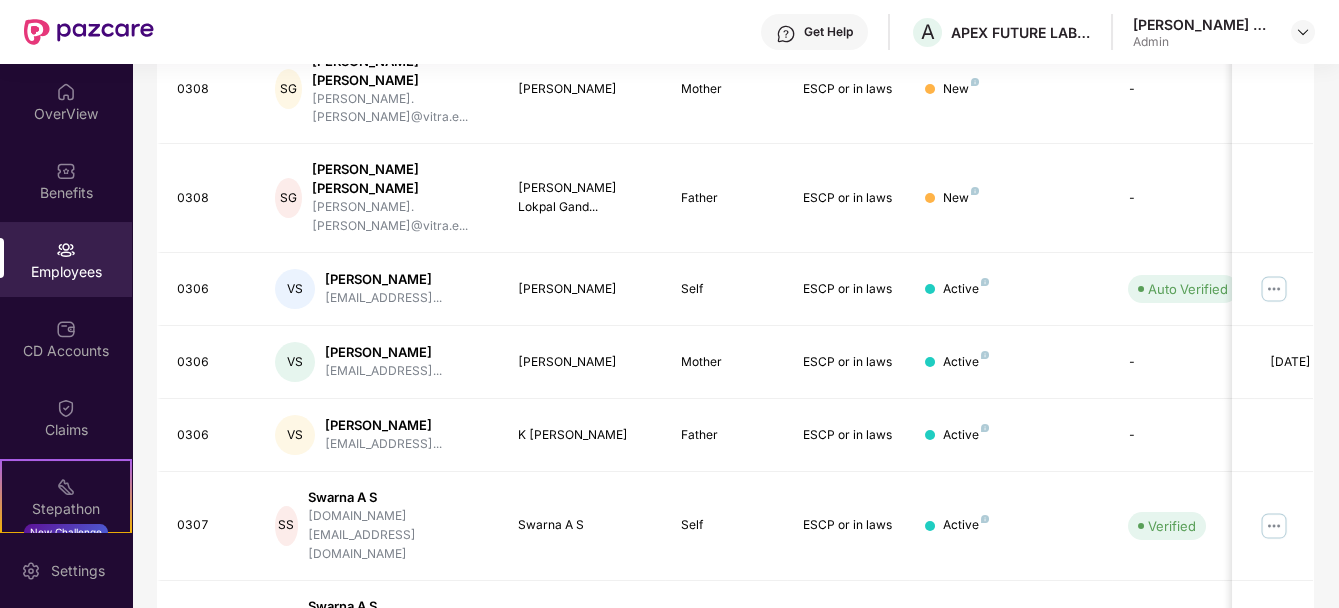 scroll, scrollTop: 0, scrollLeft: 0, axis: both 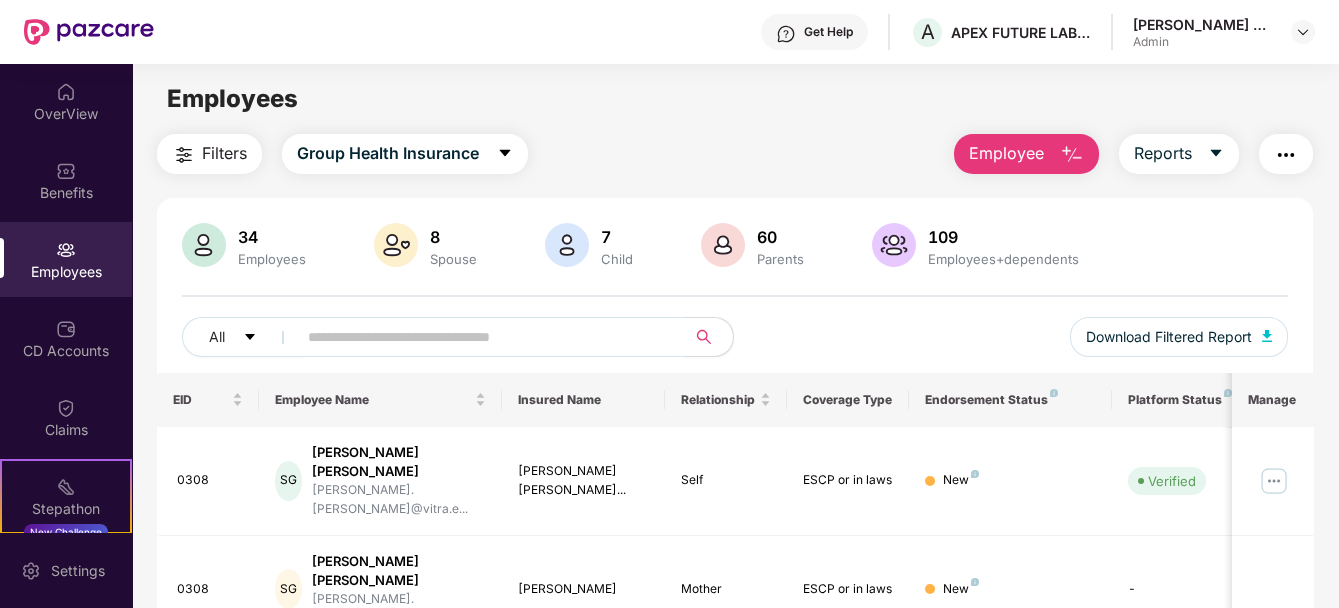 click at bounding box center (483, 337) 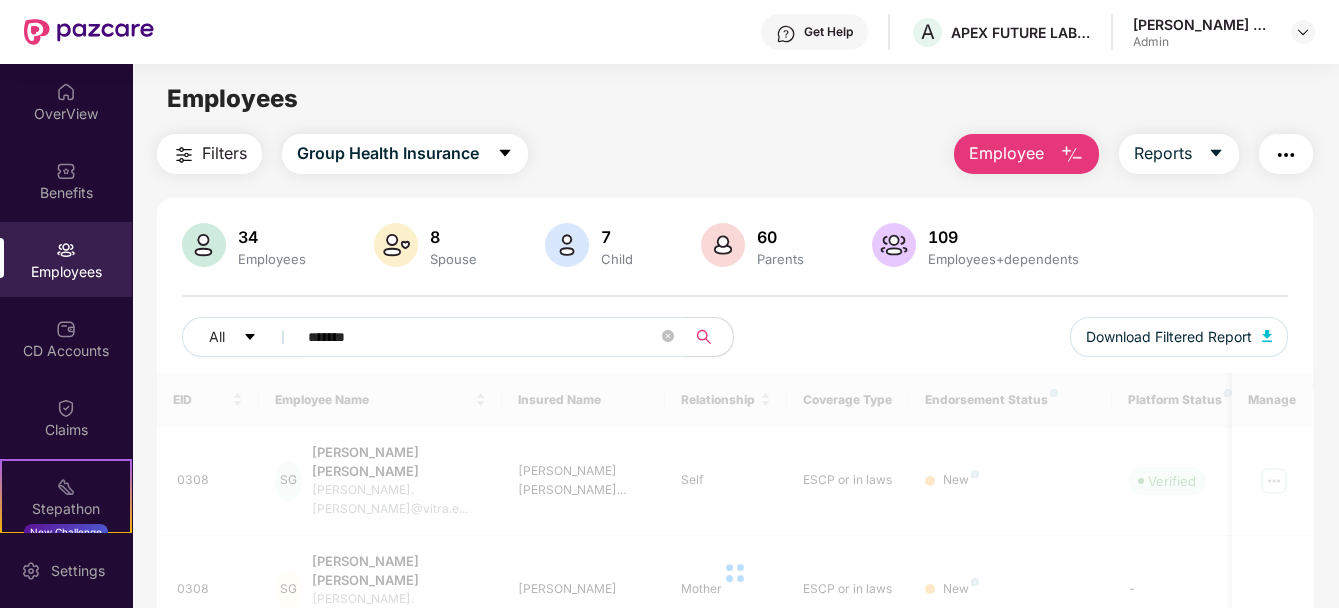 type on "*******" 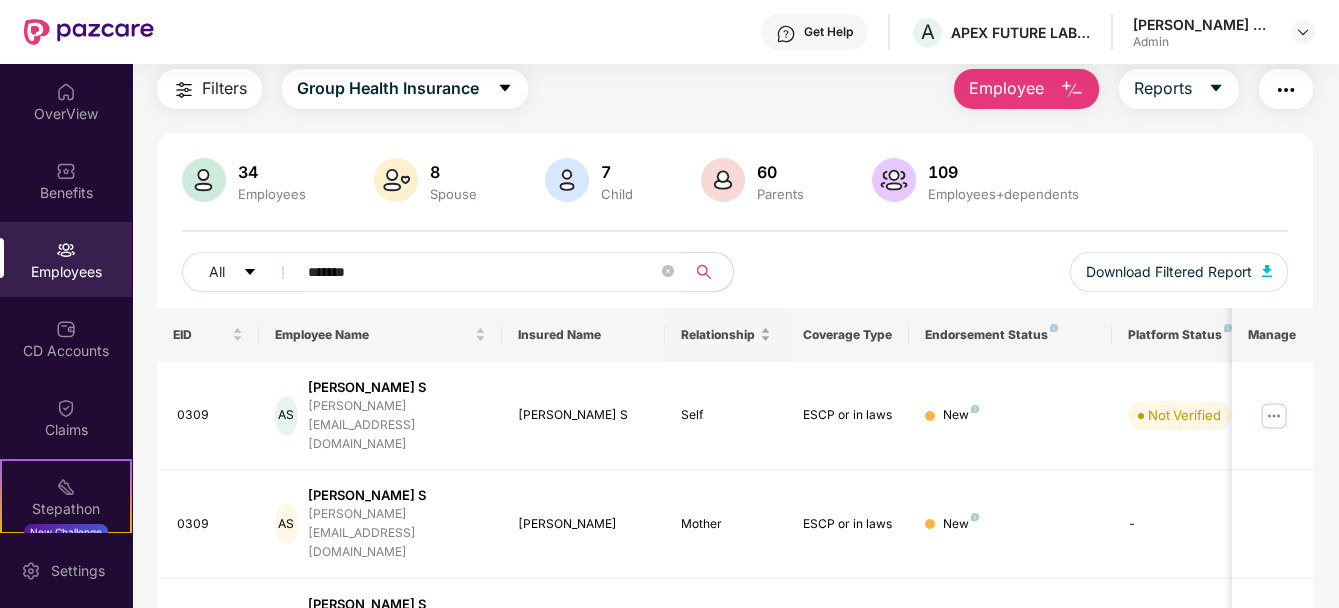 scroll, scrollTop: 108, scrollLeft: 0, axis: vertical 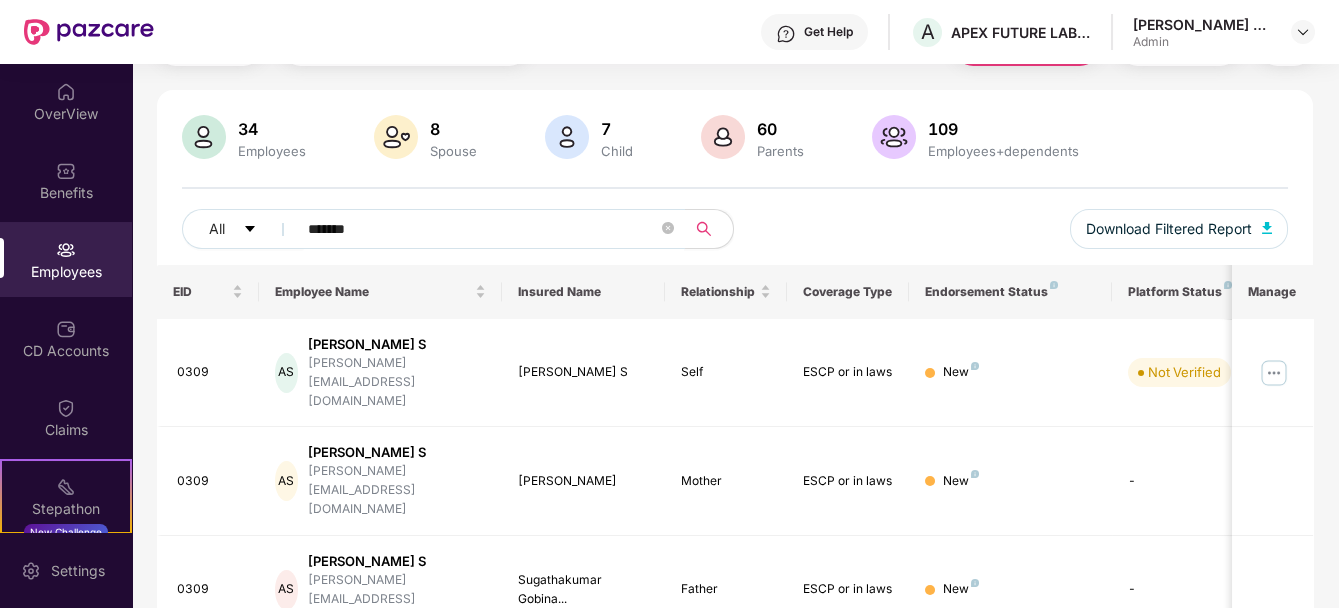 click on "EID Employee Name Insured Name Relationship Coverage Type Endorsement Status Platform Status Joining Date Manage                   0309 AS Anujith S   [EMAIL_ADDRESS][DOMAIN_NAME] [PERSON_NAME] S Self ESCP or in laws New Not Verified [DATE] 0309 AS Anujith S   [EMAIL_ADDRESS][DOMAIN_NAME] Bindhu Sugathakumar Mother ESCP or in laws New - [DATE] 0309 AS Anujith S   [EMAIL_ADDRESS][DOMAIN_NAME] Sugathakumar Gobina... Father ESCP or in laws New - [DATE] Total 3 items 1" at bounding box center (735, 491) 